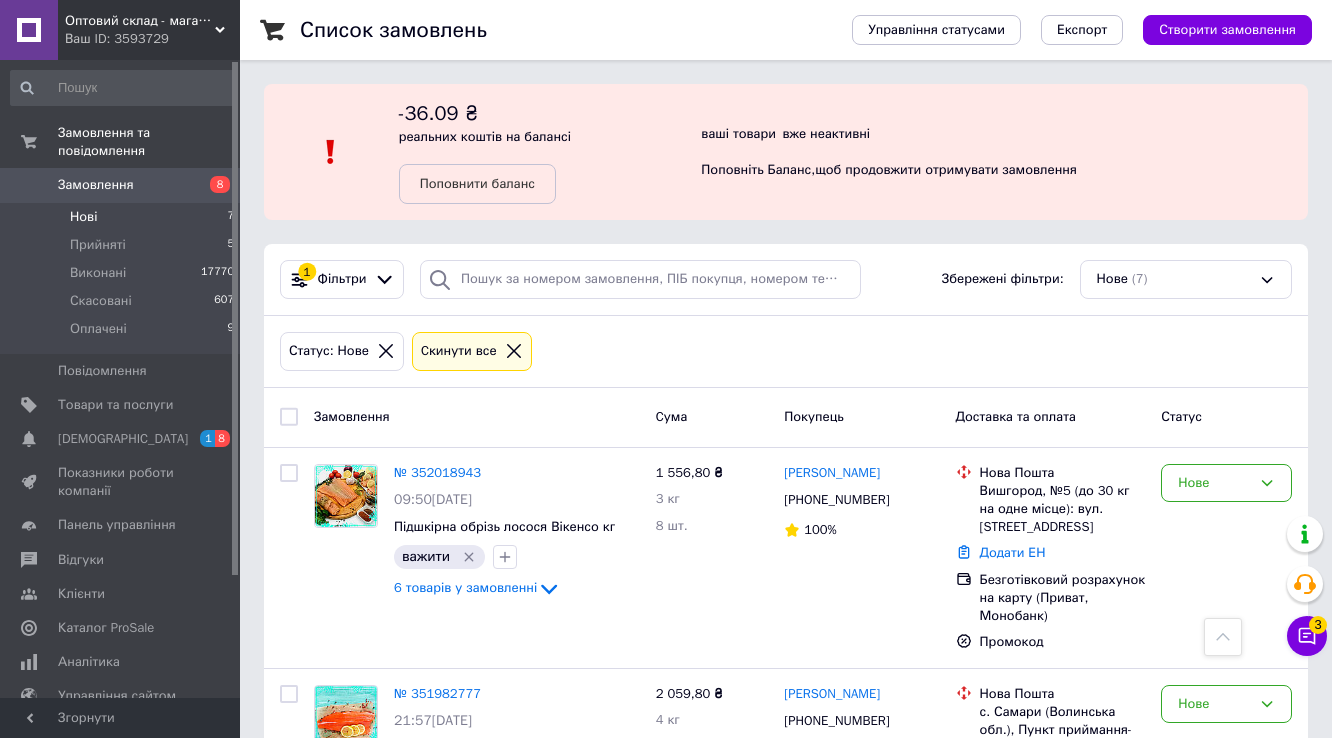 scroll, scrollTop: 410, scrollLeft: 0, axis: vertical 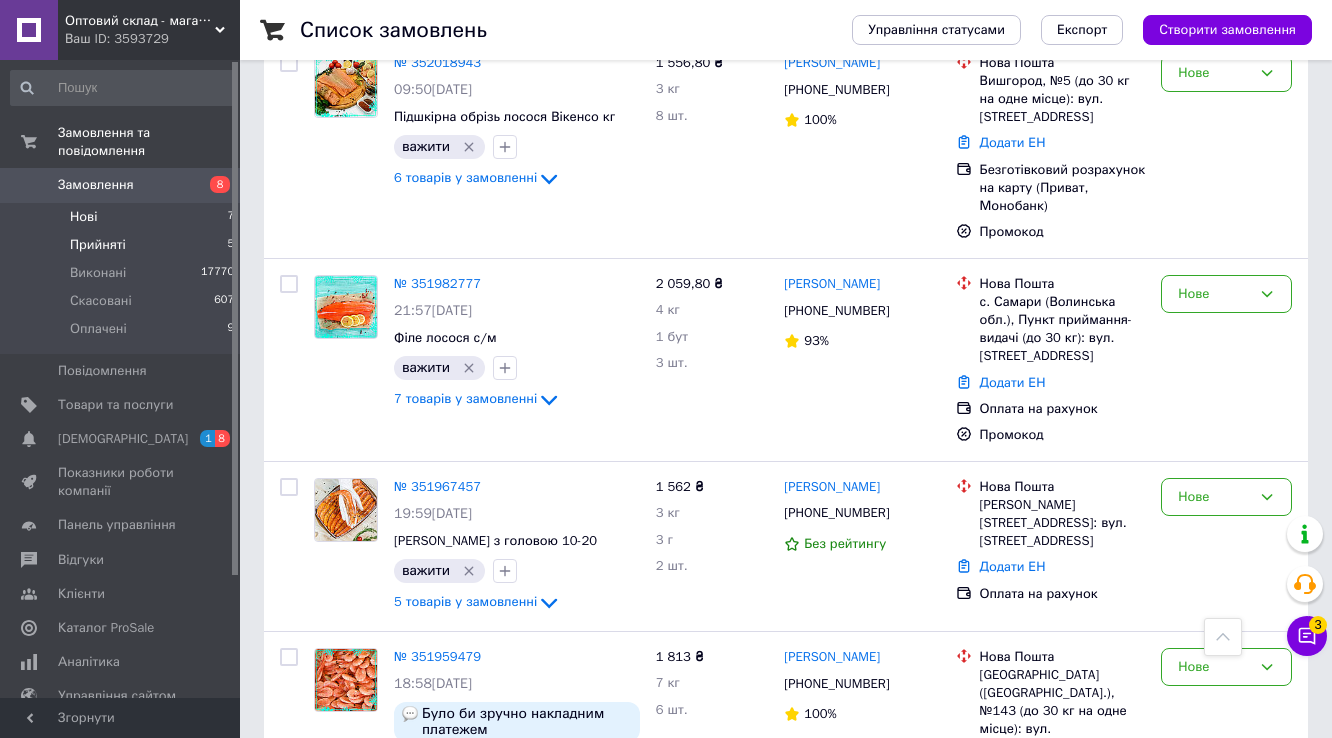 click on "Прийняті" at bounding box center (98, 245) 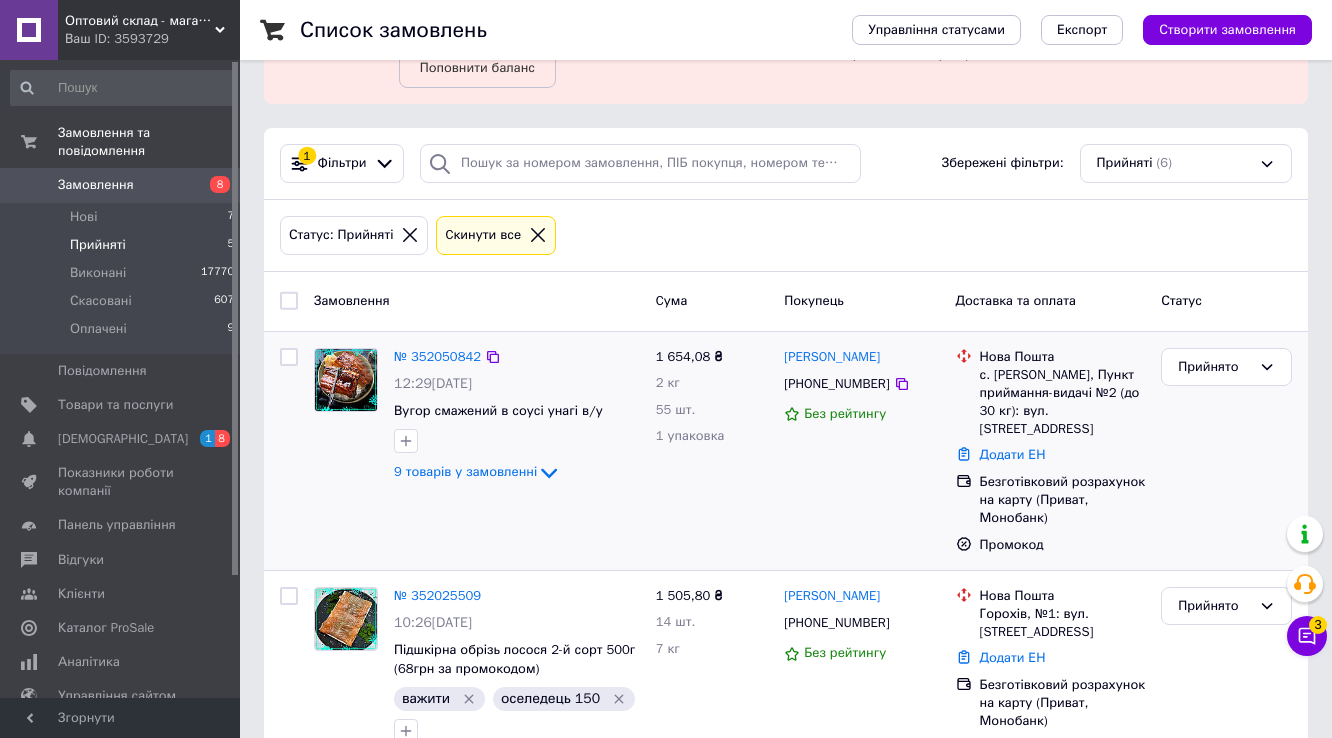 scroll, scrollTop: 110, scrollLeft: 0, axis: vertical 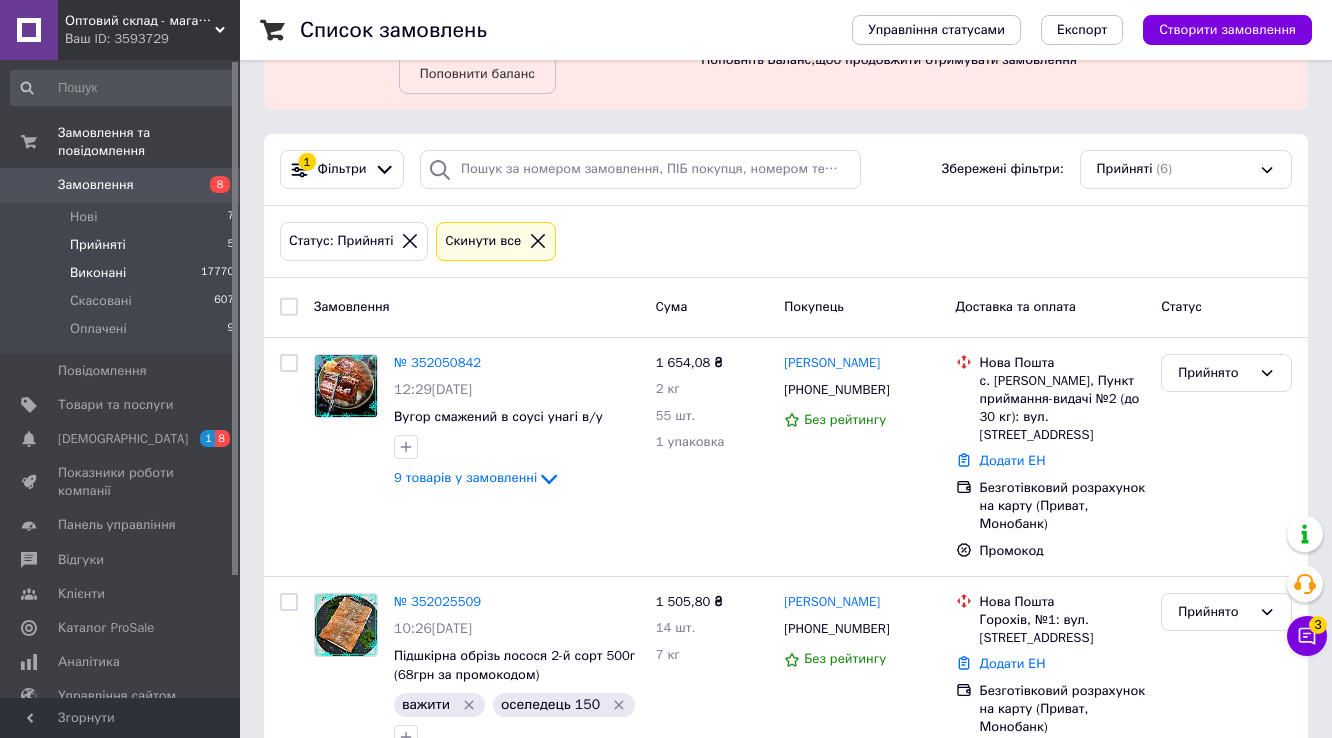 click on "Виконані" at bounding box center (98, 273) 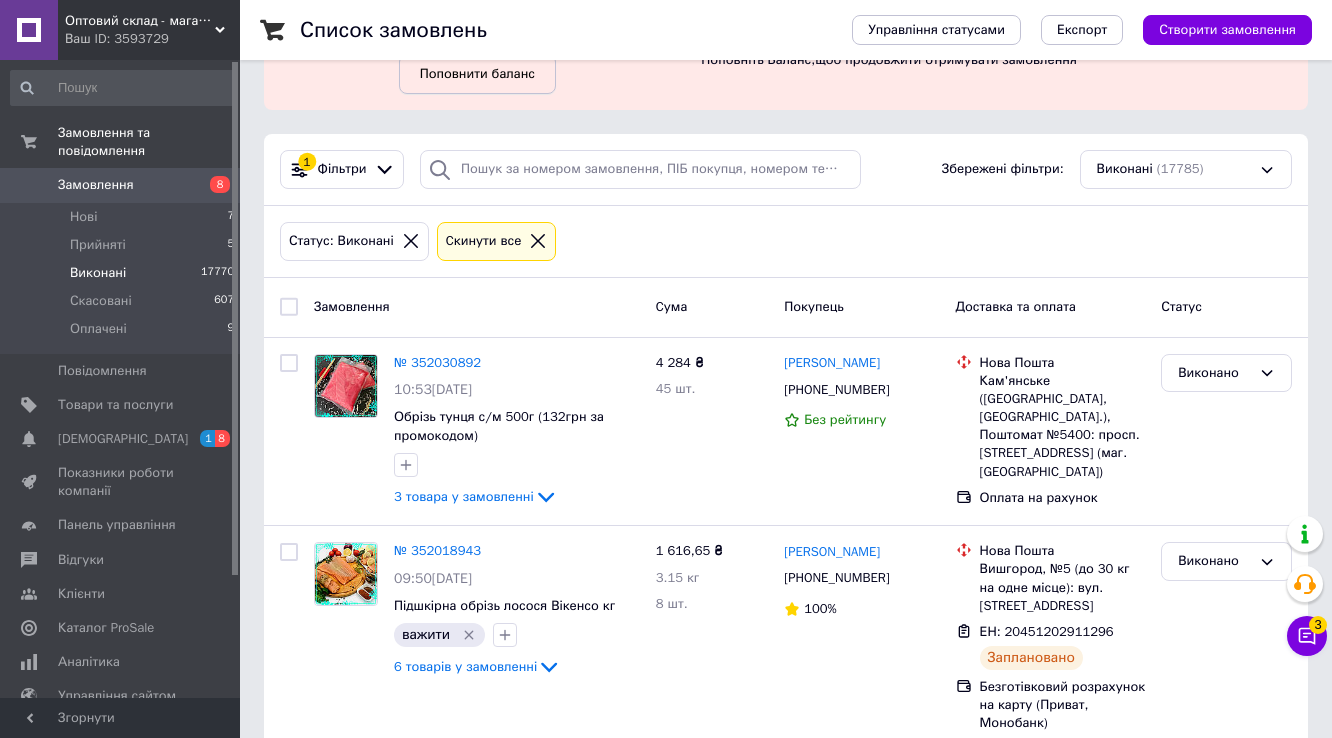 scroll, scrollTop: 0, scrollLeft: 0, axis: both 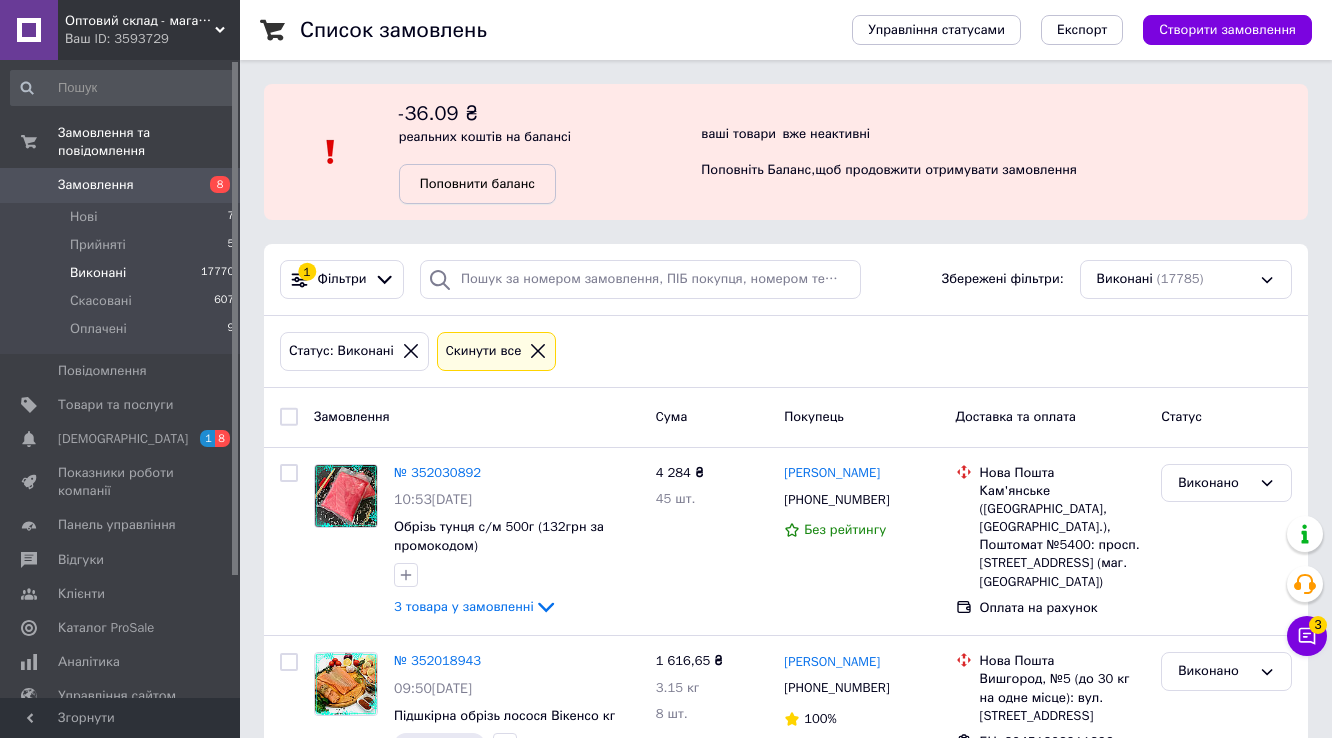 click on "Поповнити баланс" at bounding box center [477, 184] 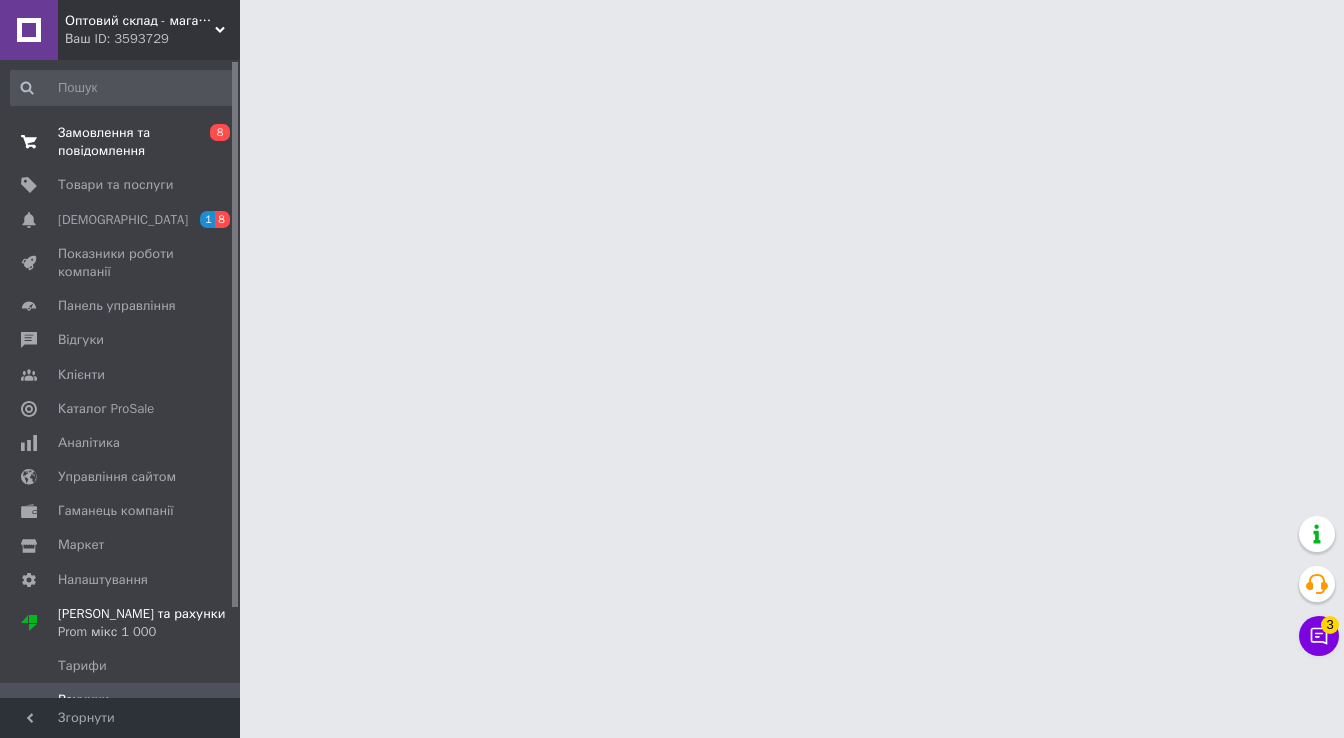 click on "Замовлення та повідомлення" at bounding box center [121, 142] 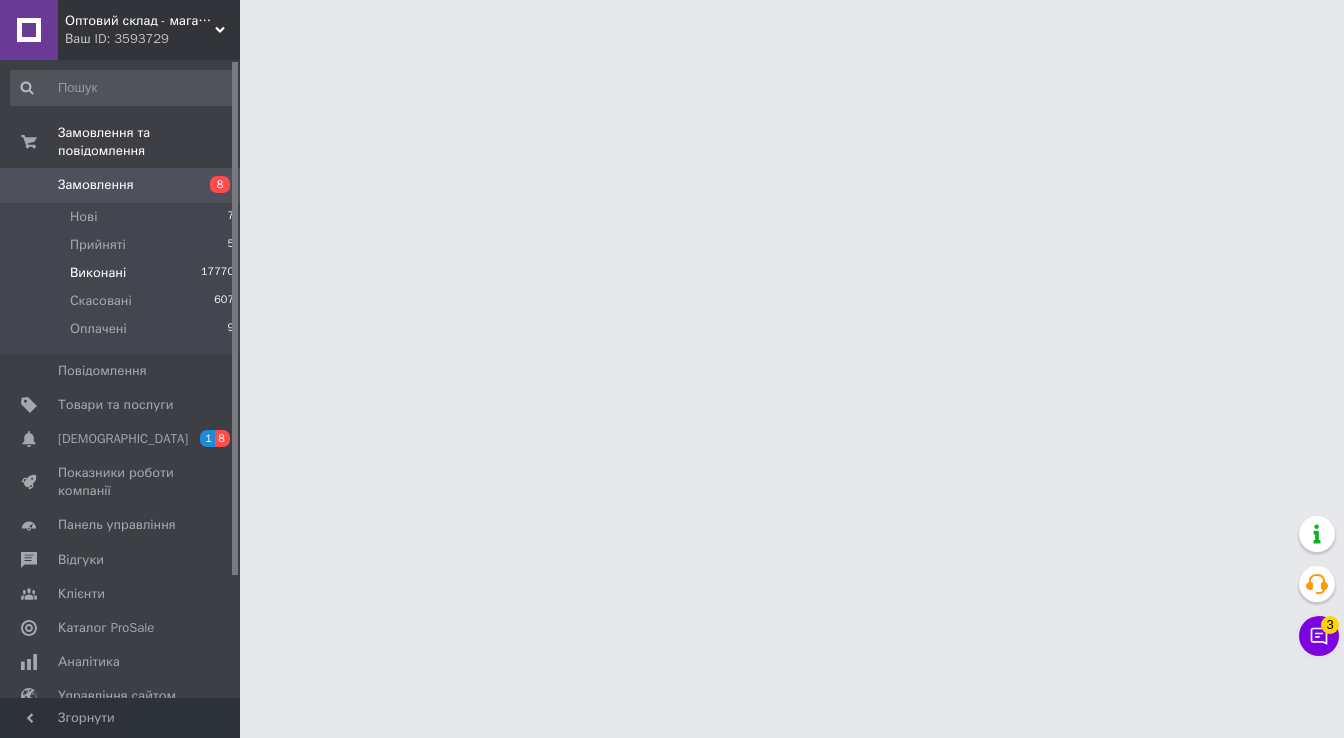 click on "Виконані" at bounding box center [98, 273] 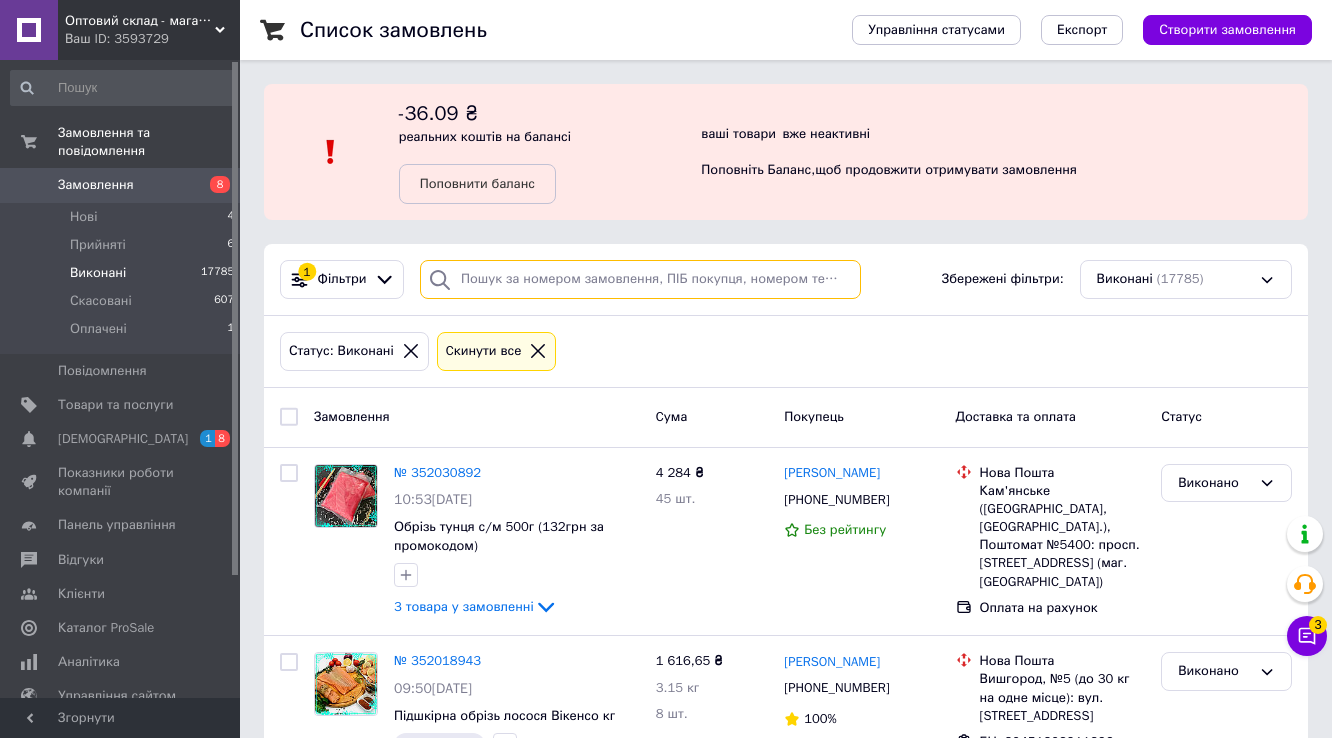 click at bounding box center (640, 279) 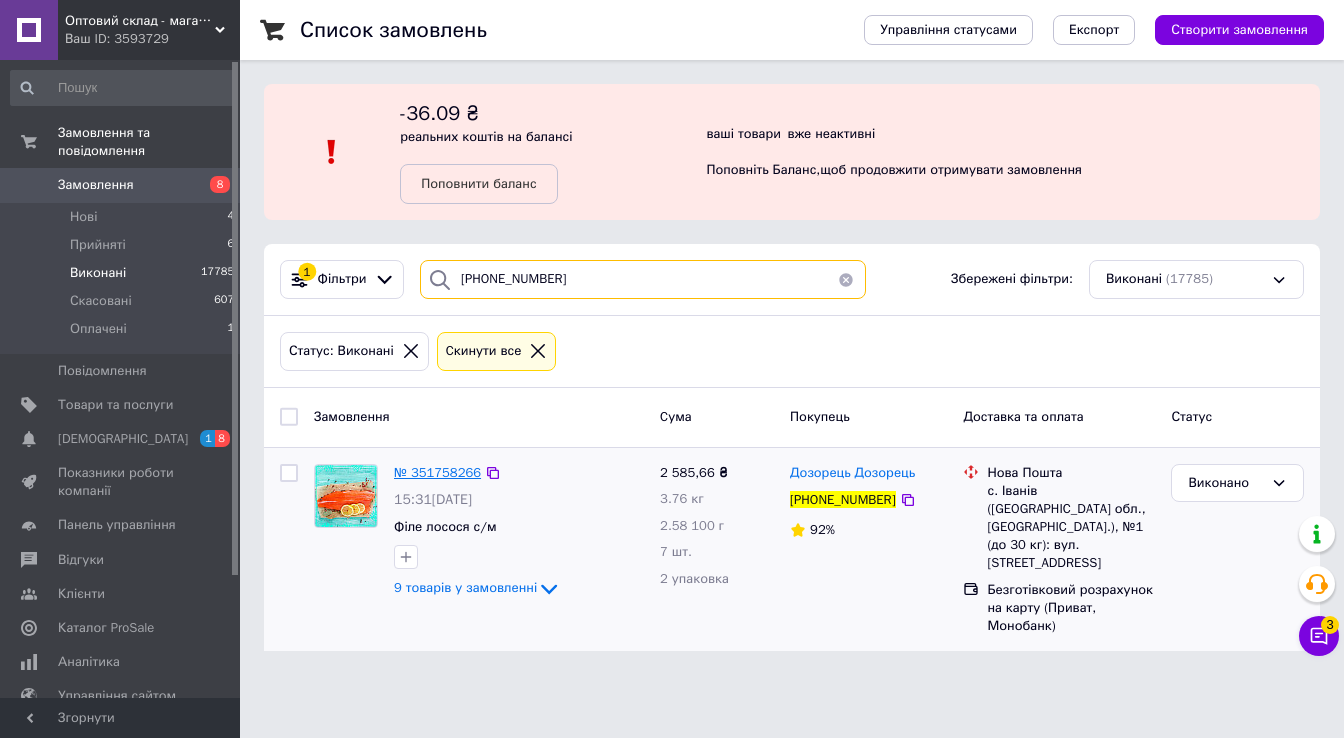 type on "[PHONE_NUMBER]" 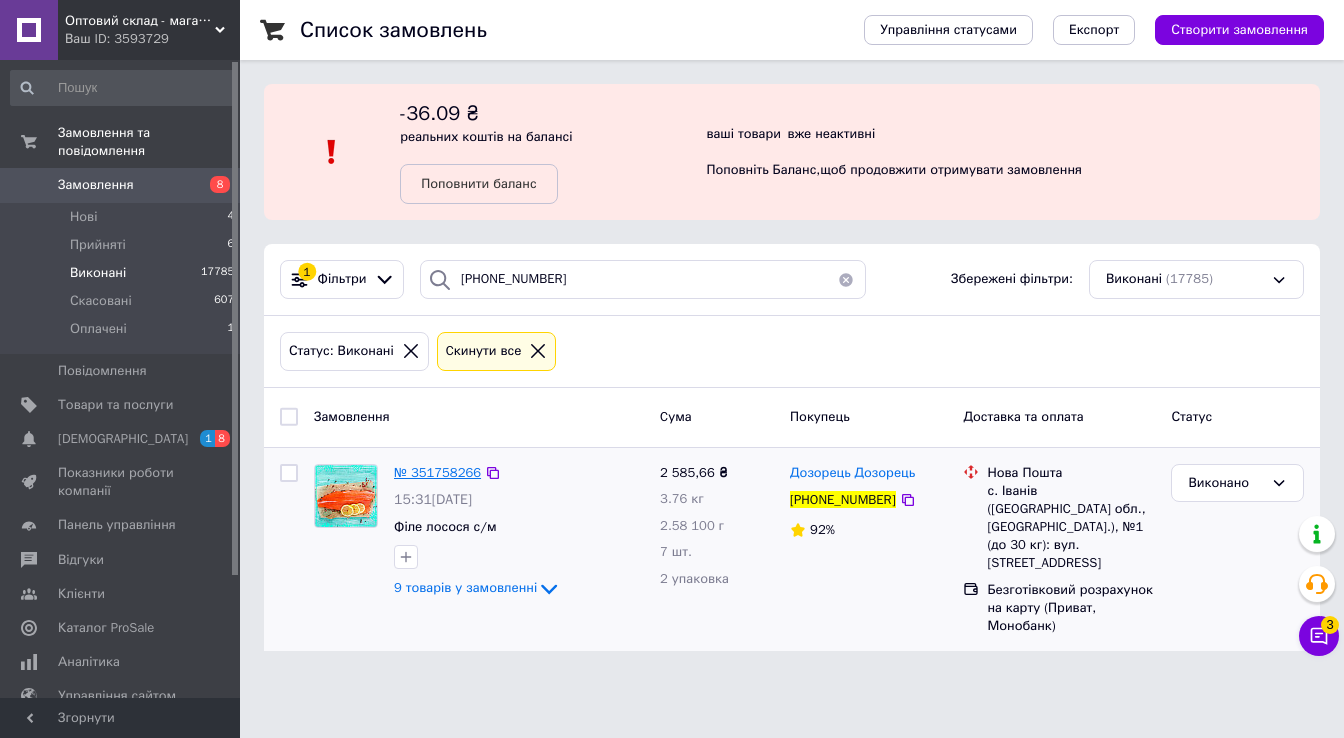 click on "№ 351758266" at bounding box center (437, 472) 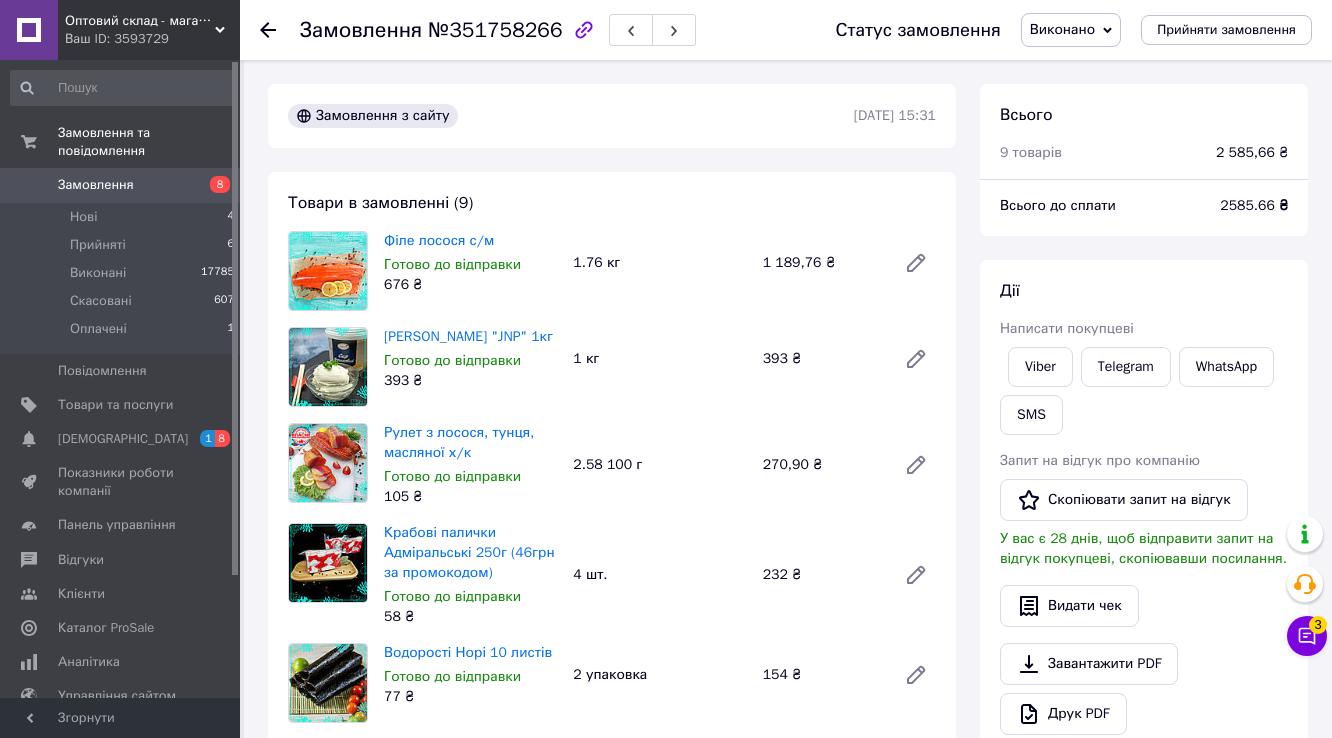 click on "Виконано" at bounding box center (1071, 30) 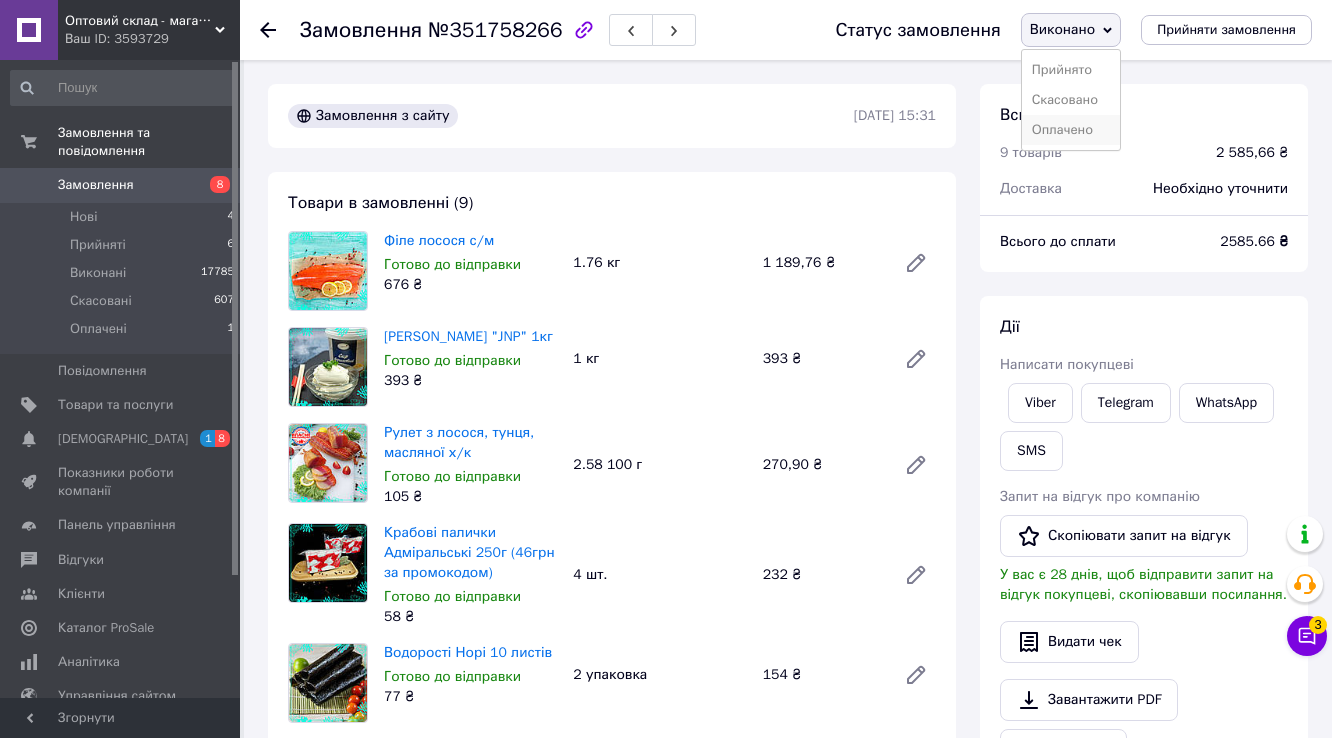 click on "Оплачено" at bounding box center [1071, 130] 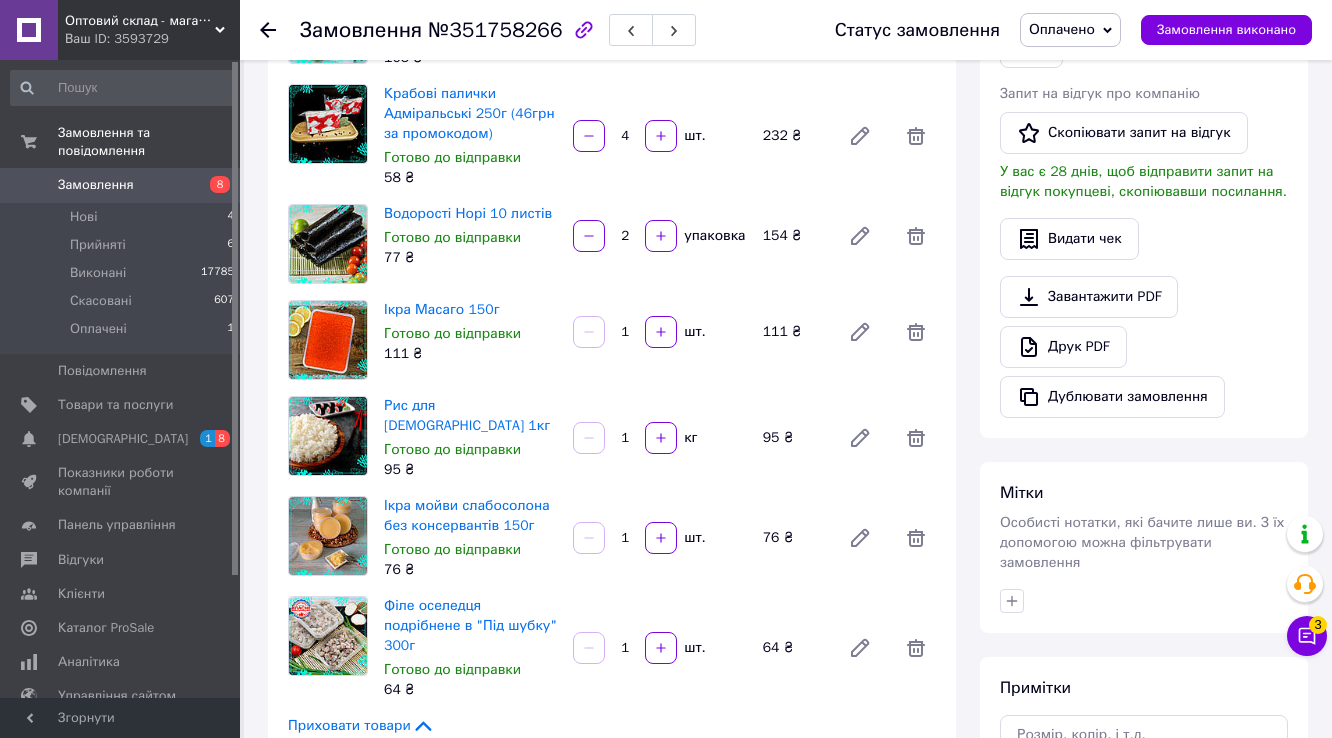 scroll, scrollTop: 240, scrollLeft: 0, axis: vertical 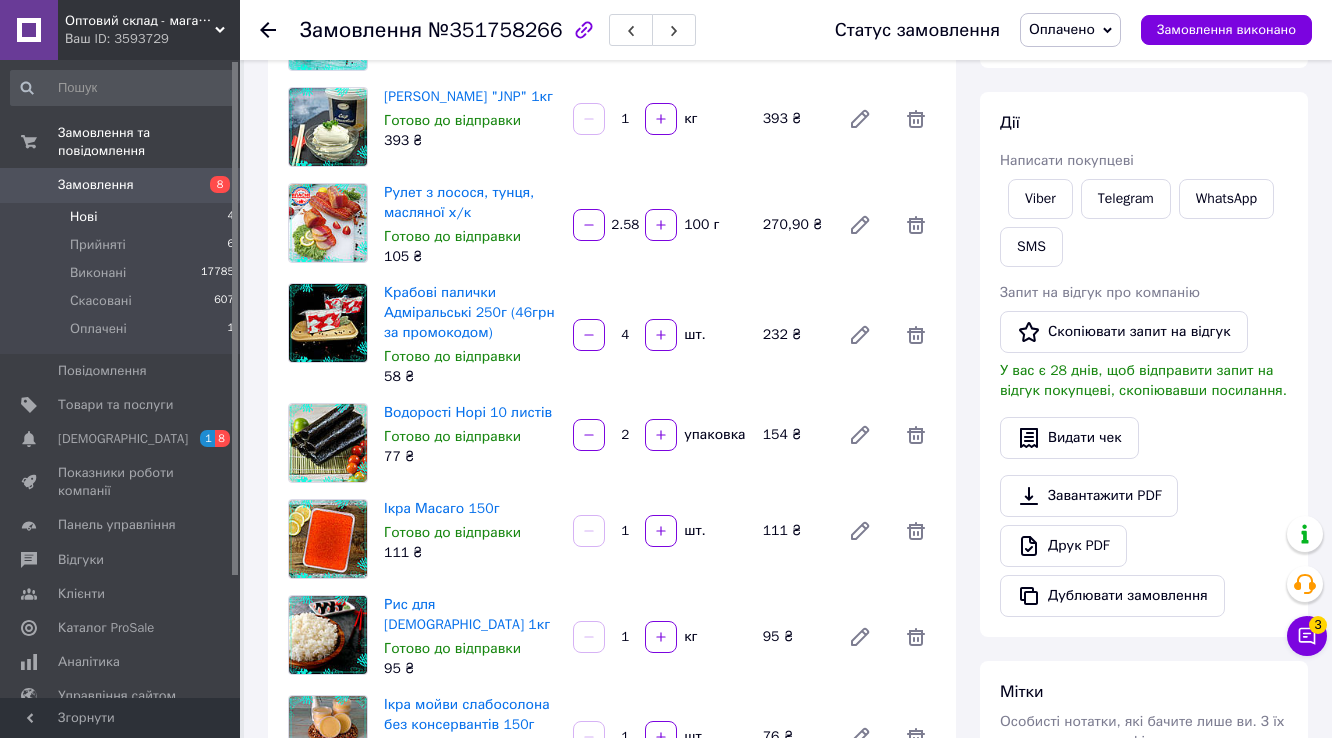 click on "Нові" at bounding box center [83, 217] 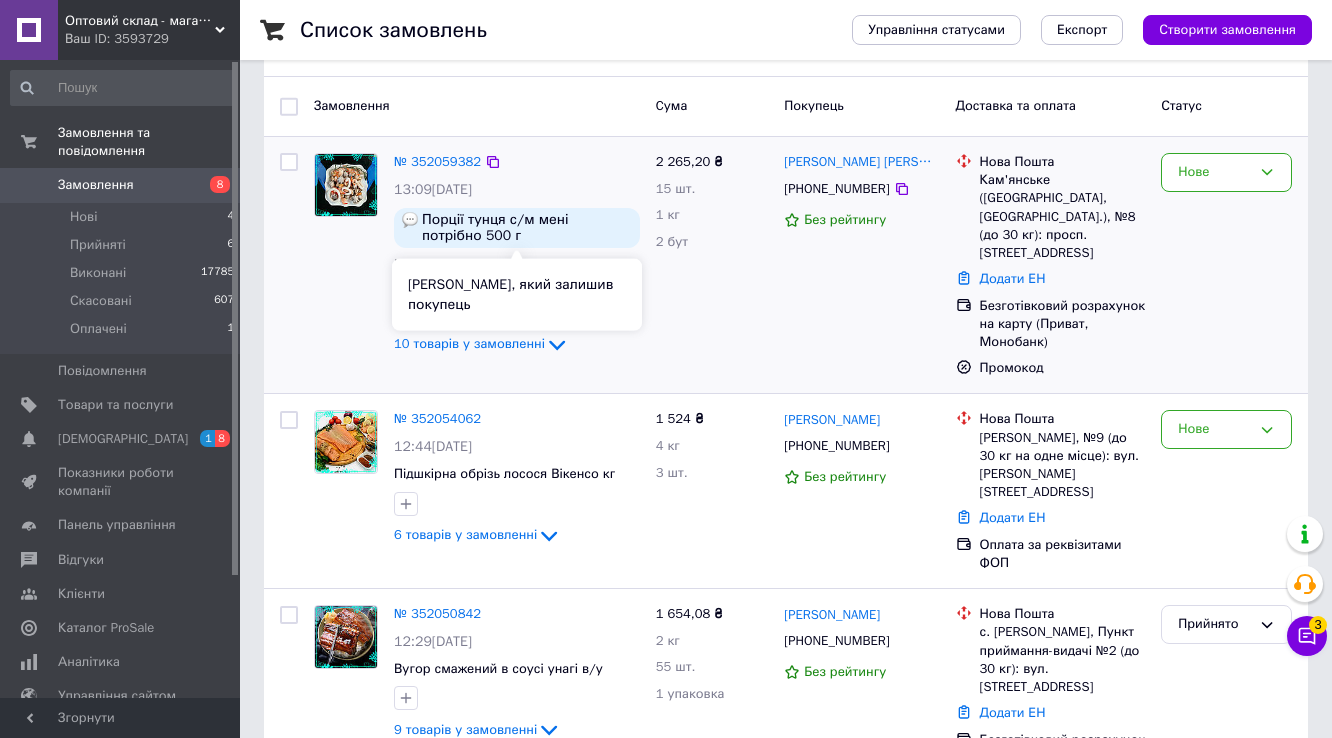 scroll, scrollTop: 240, scrollLeft: 0, axis: vertical 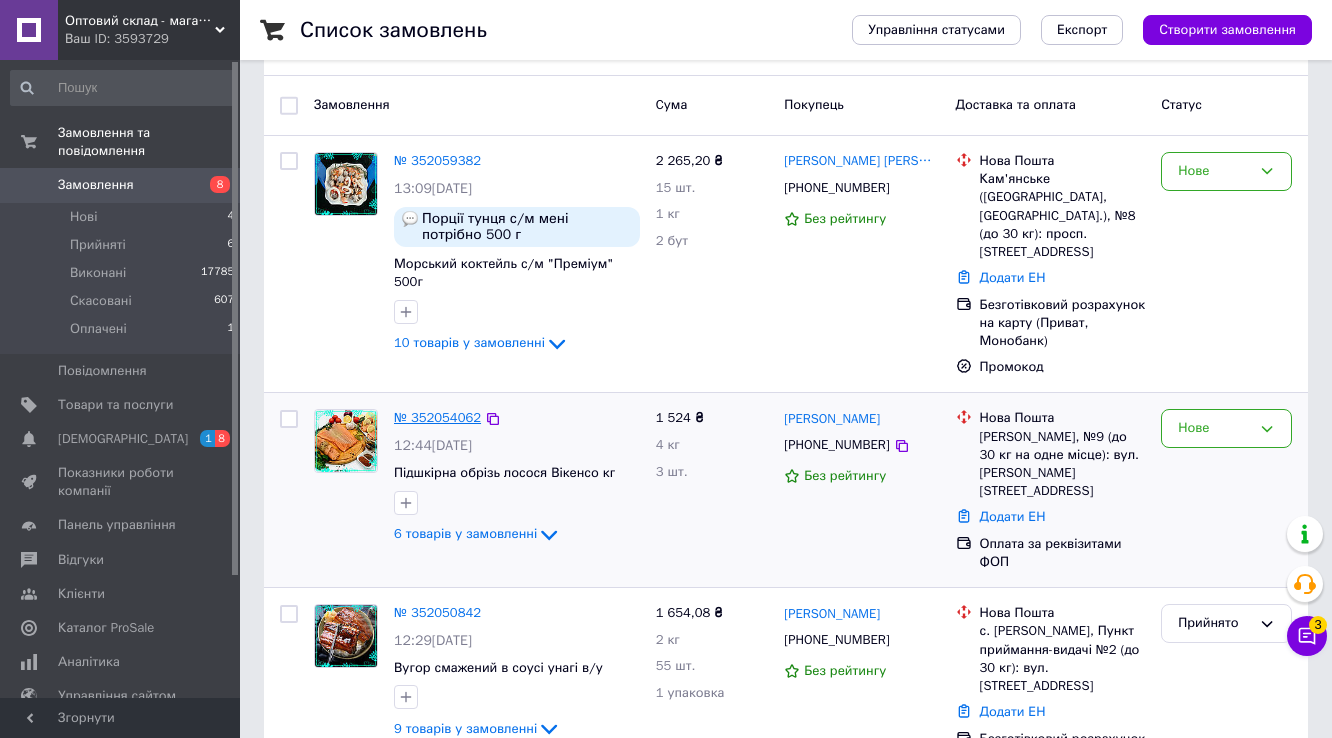 click on "№ 352054062" at bounding box center (437, 417) 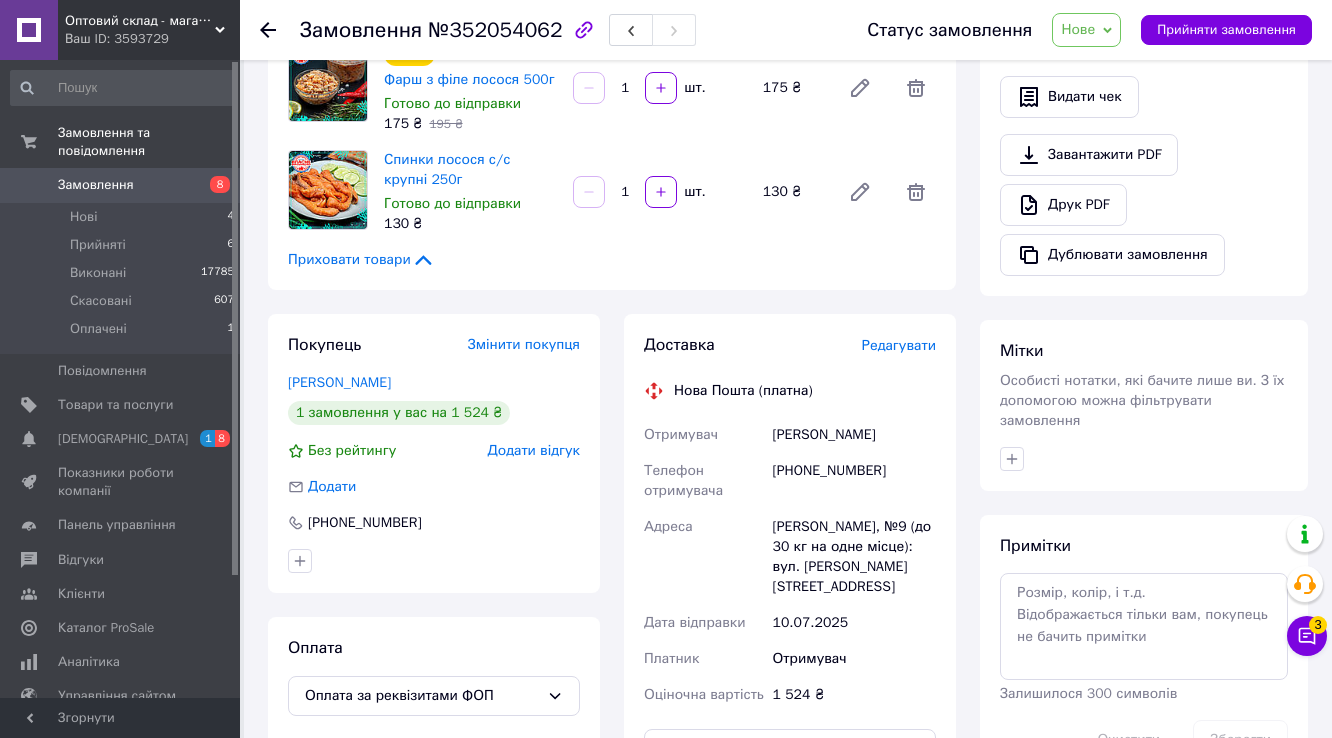 scroll, scrollTop: 640, scrollLeft: 0, axis: vertical 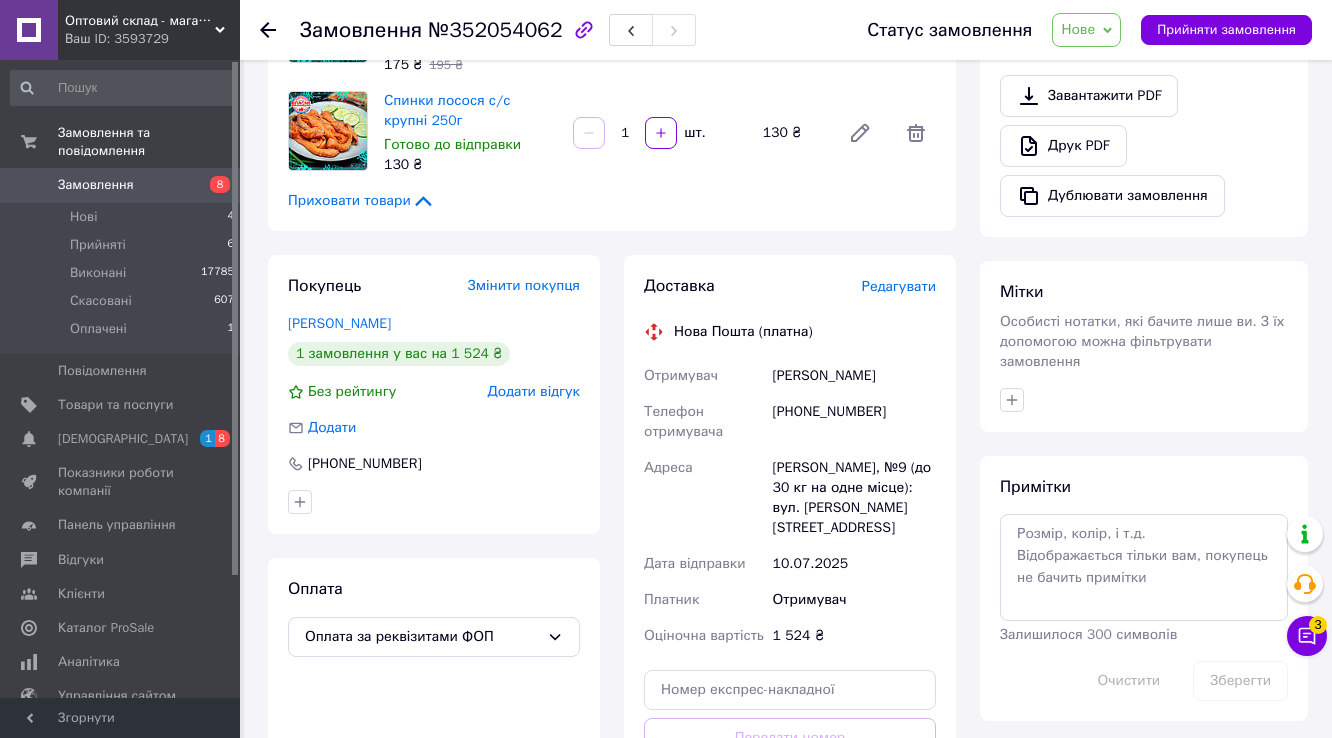 click at bounding box center (1144, 400) 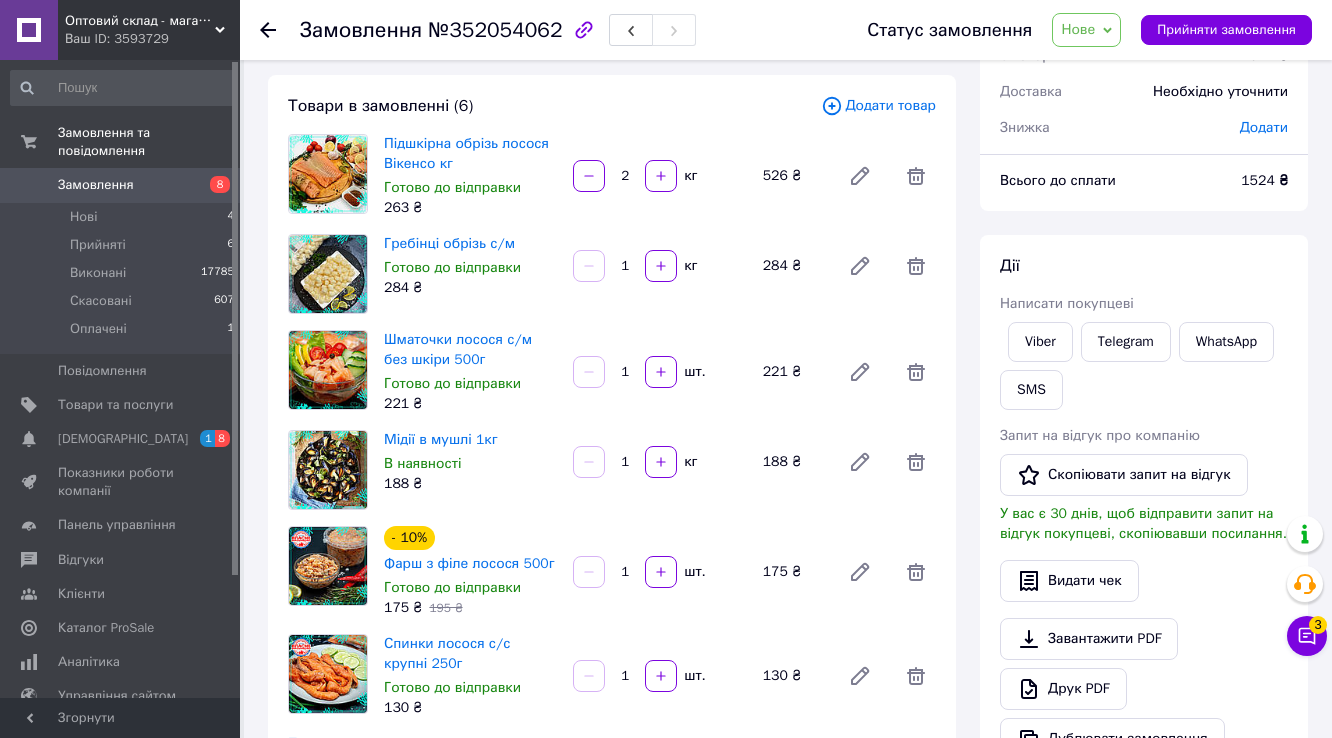 scroll, scrollTop: 80, scrollLeft: 0, axis: vertical 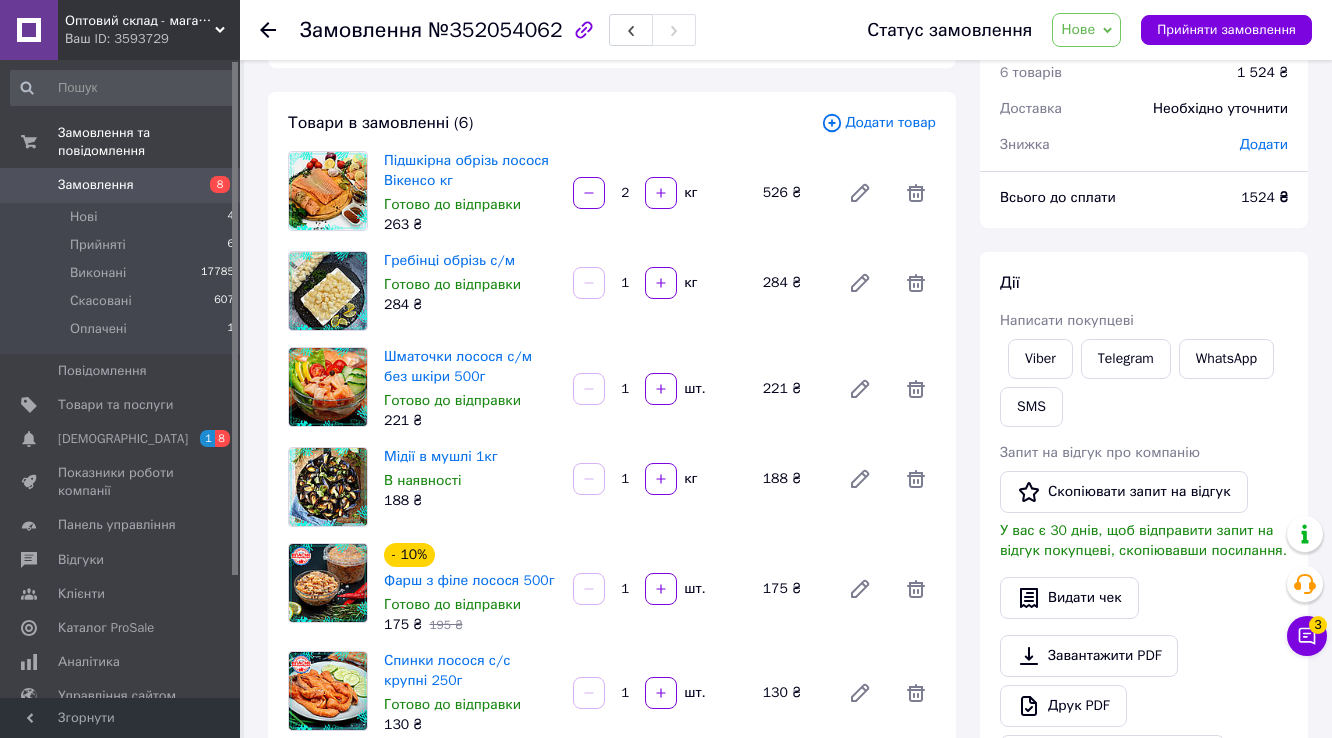 click on "[PERSON_NAME] покупцеві Viber Telegram WhatsApp SMS Запит на відгук про компанію   Скопіювати запит на відгук У вас є 30 днів, щоб відправити запит на відгук покупцеві, скопіювавши посилання.   Видати чек   Завантажити PDF   Друк PDF   Дублювати замовлення" at bounding box center (1144, 524) 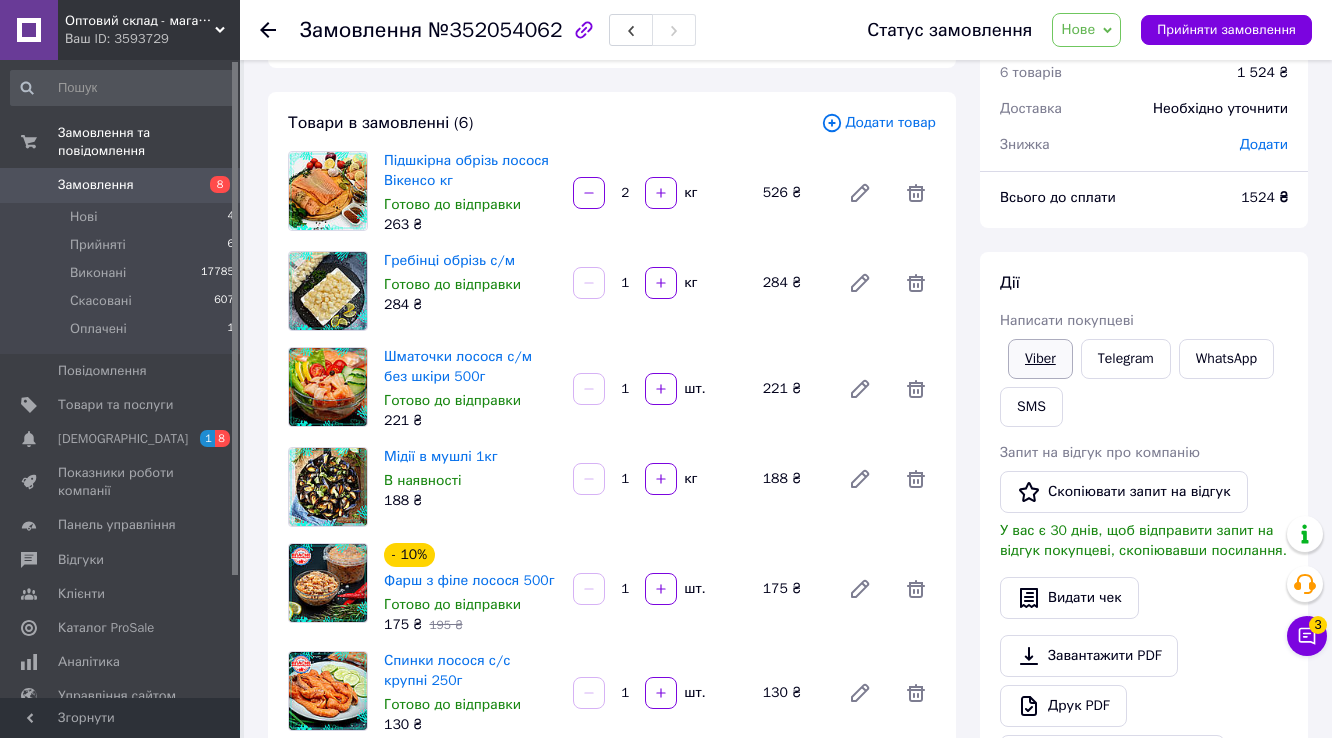 click on "Viber" at bounding box center [1040, 359] 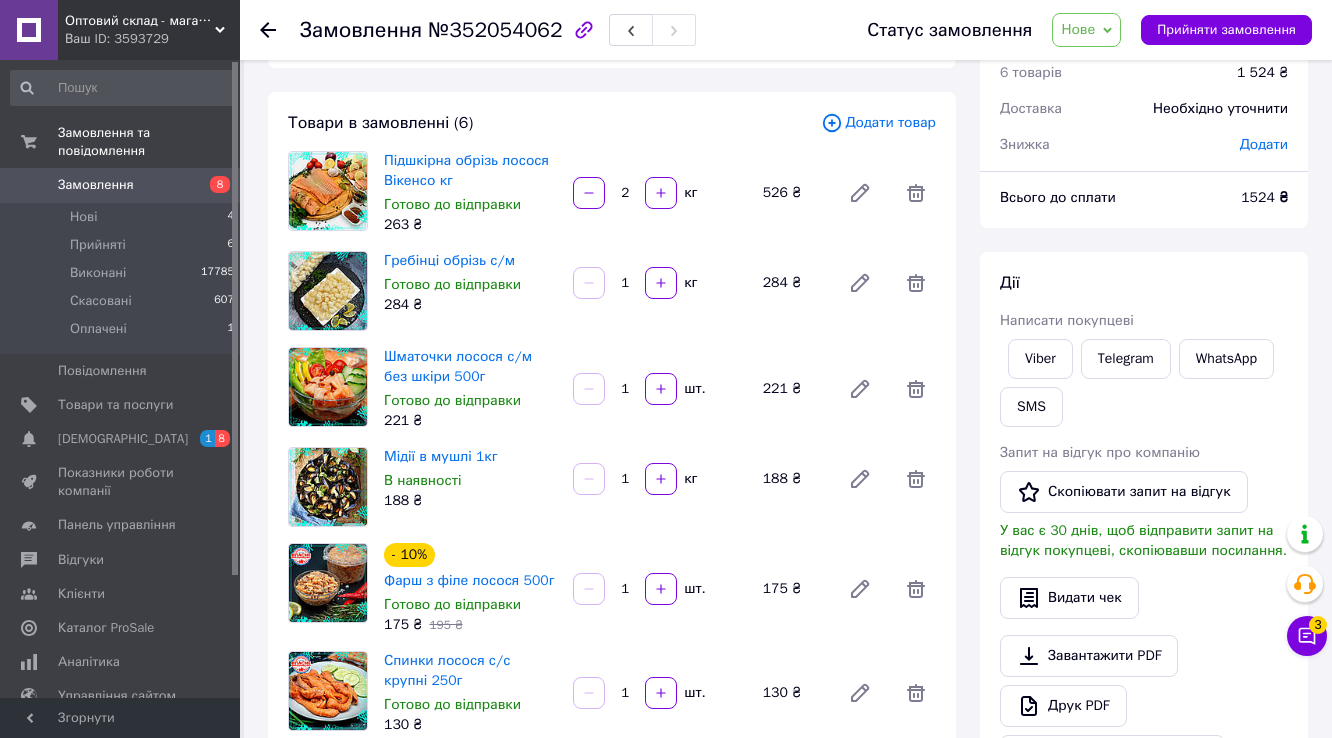 click on "Замовлення з сайту [DATE] 12:44 Товари в замовленні (6) Додати товар Підшкірна обрізь лосося Вікенсо кг Готово до відправки 263 ₴ 2   кг 526 ₴ Гребінці обрізь с/м Готово до відправки 284 ₴ 1   кг 284 ₴ Шматочки лосося с/м без шкіри 500г Готово до відправки 221 ₴ 1   шт. 221 ₴ Мідії в мушлі 1кг В наявності 188 ₴ 1   кг 188 ₴ - 10% Фарш з філе лосося 500г Готово до відправки 175 ₴   195 ₴ 1   шт. 175 ₴ Спинки лосося с/с крупні 250г Готово до відправки 130 ₴ 1   шт. 130 ₴ Приховати товари Покупець Змінити покупця [PERSON_NAME] 1 замовлення у вас на 1 524 ₴ Без рейтингу   Додати відгук Додати або" at bounding box center (612, 787) 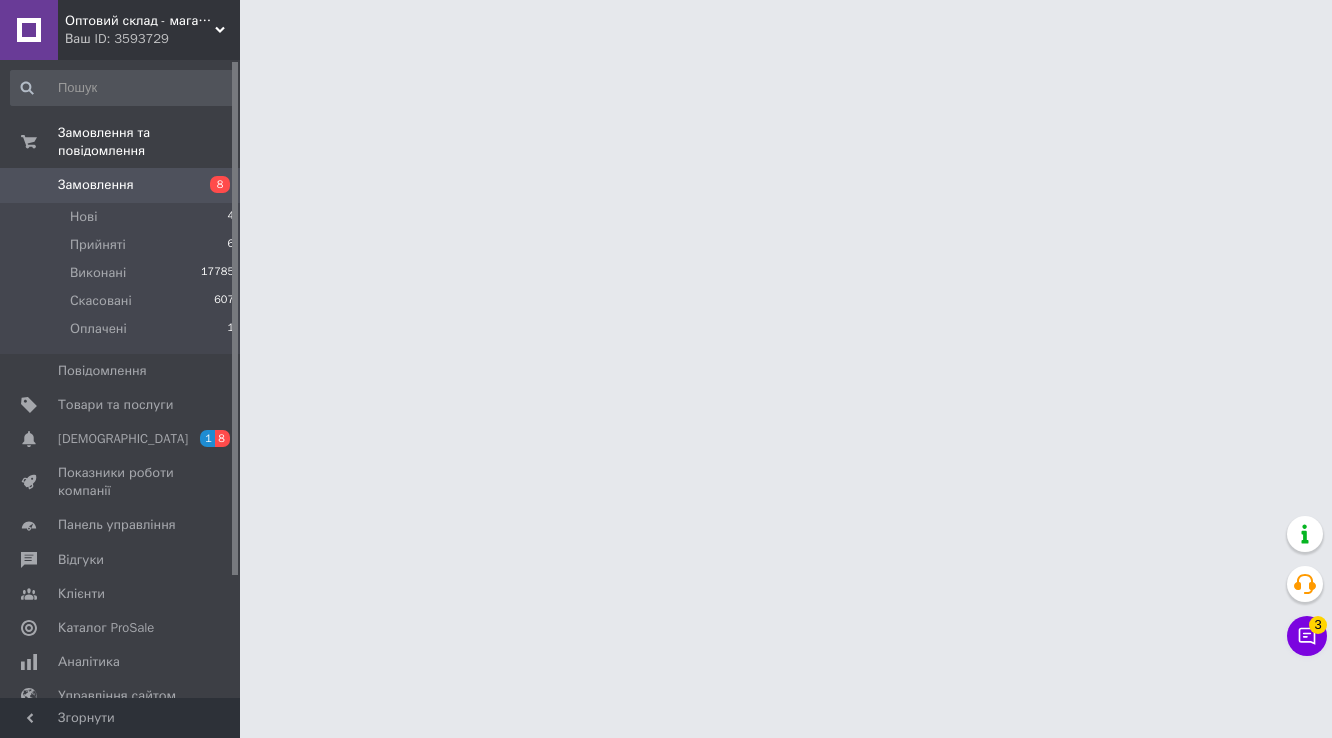 scroll, scrollTop: 0, scrollLeft: 0, axis: both 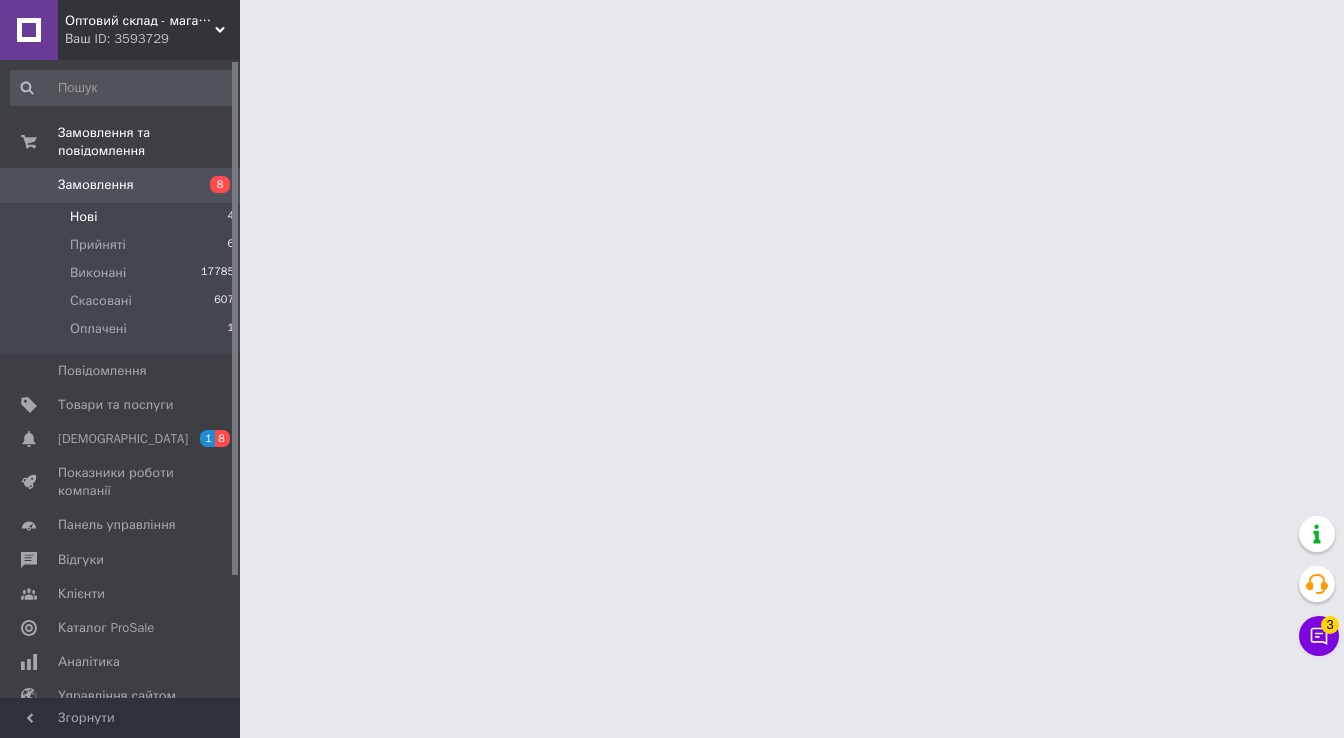 click on "Нові" at bounding box center (83, 217) 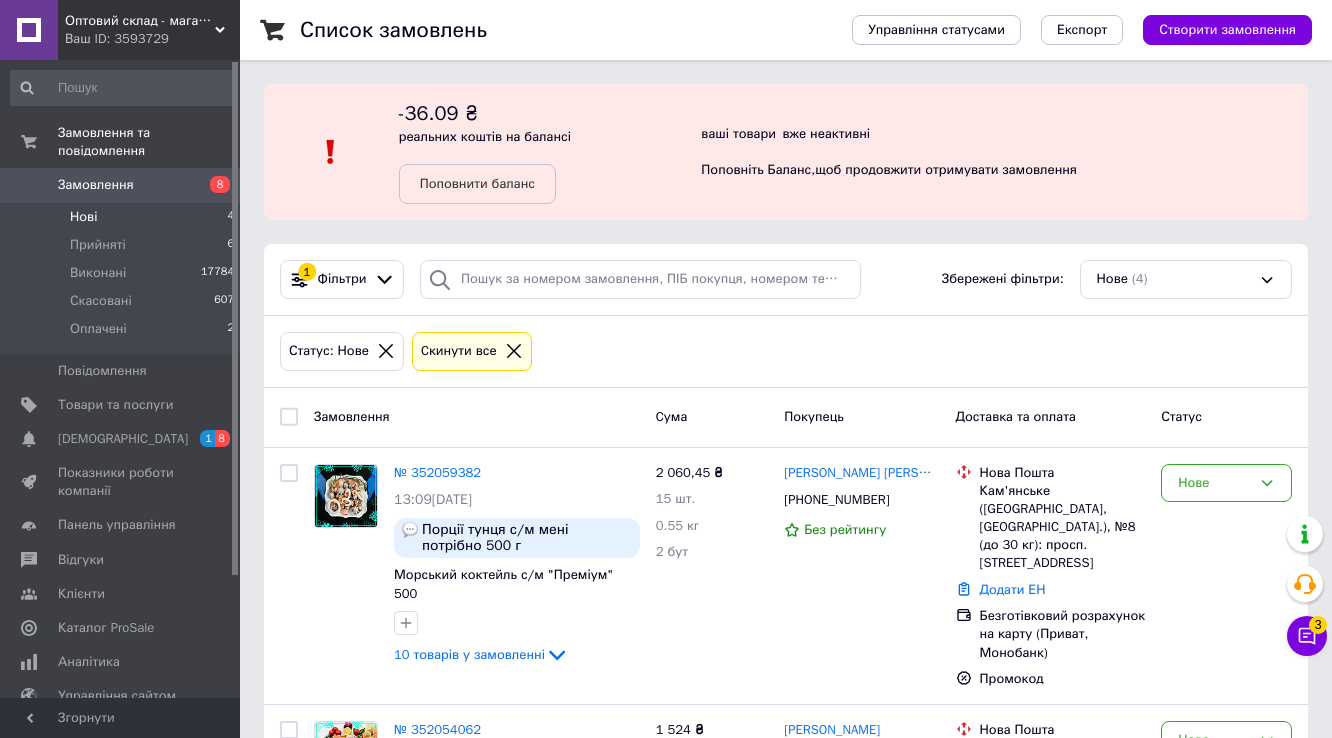 scroll, scrollTop: 147, scrollLeft: 0, axis: vertical 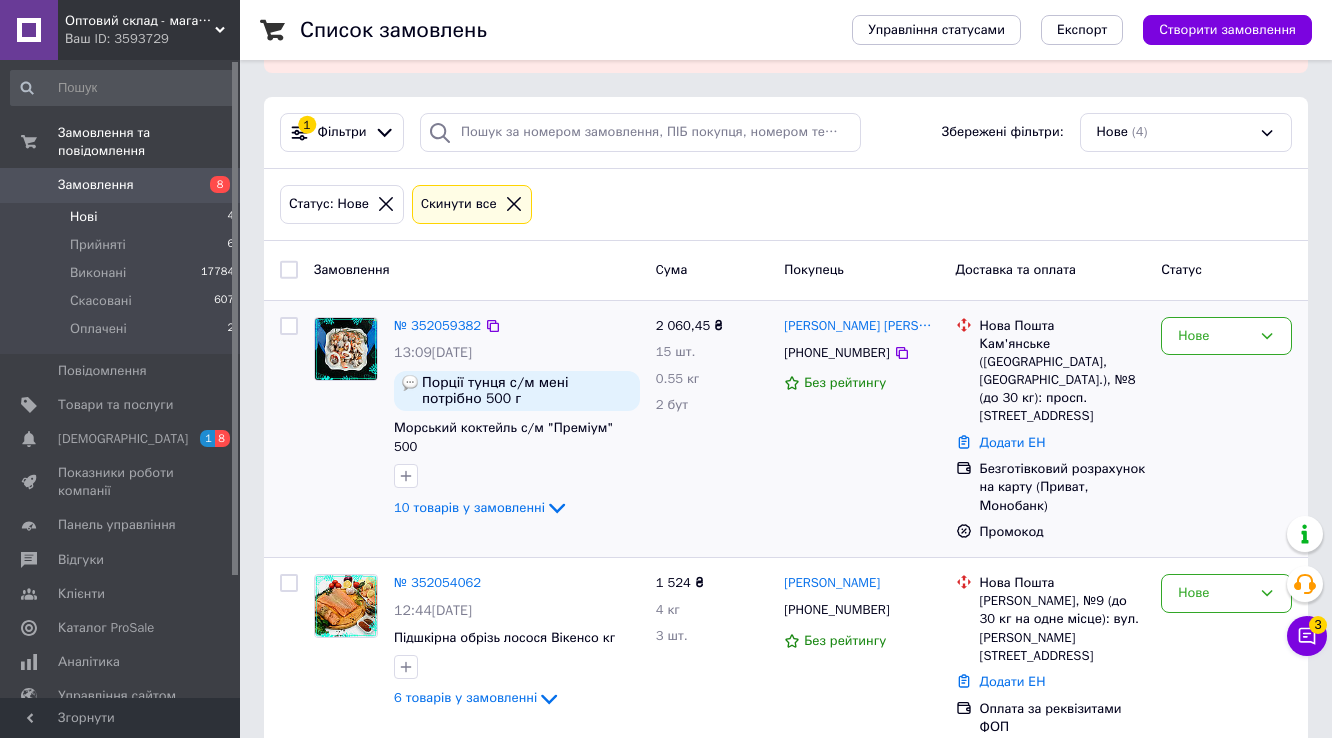 click on "№ 352059382" at bounding box center [437, 326] 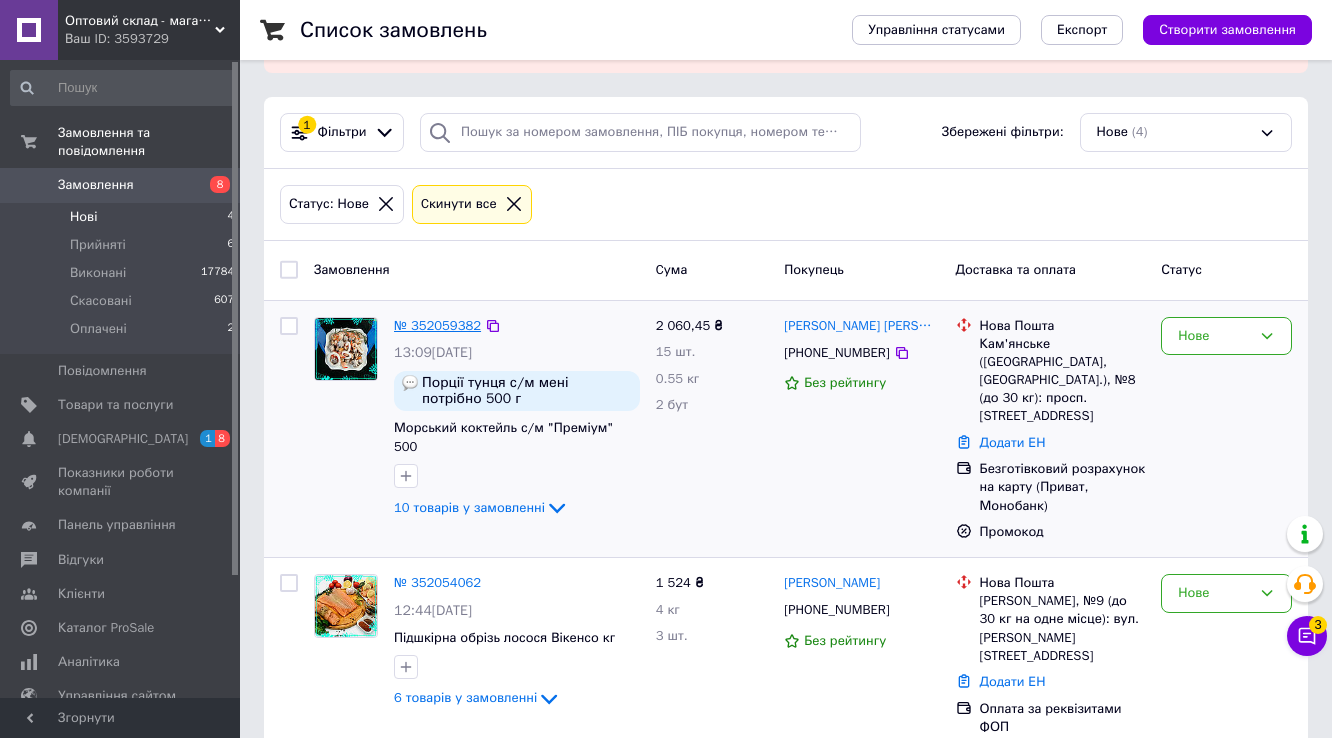 click on "№ 352059382" at bounding box center (437, 325) 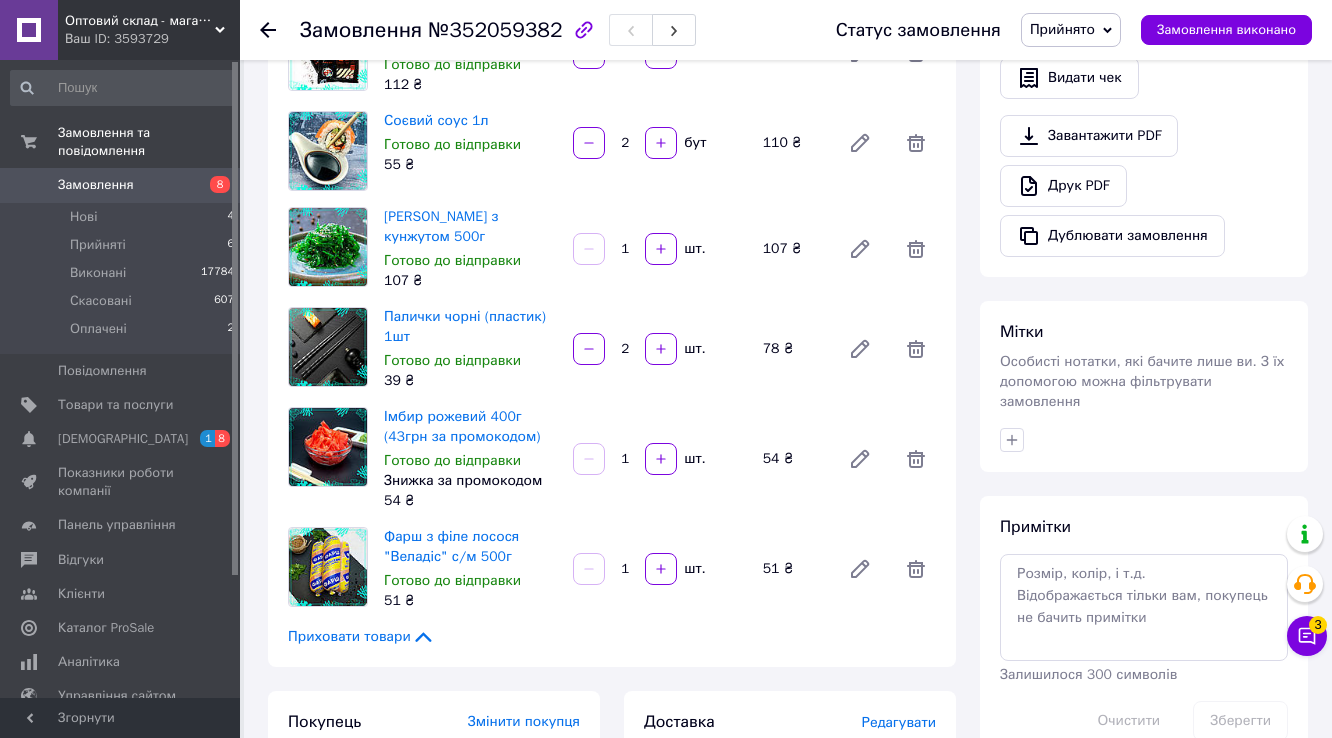 scroll, scrollTop: 800, scrollLeft: 0, axis: vertical 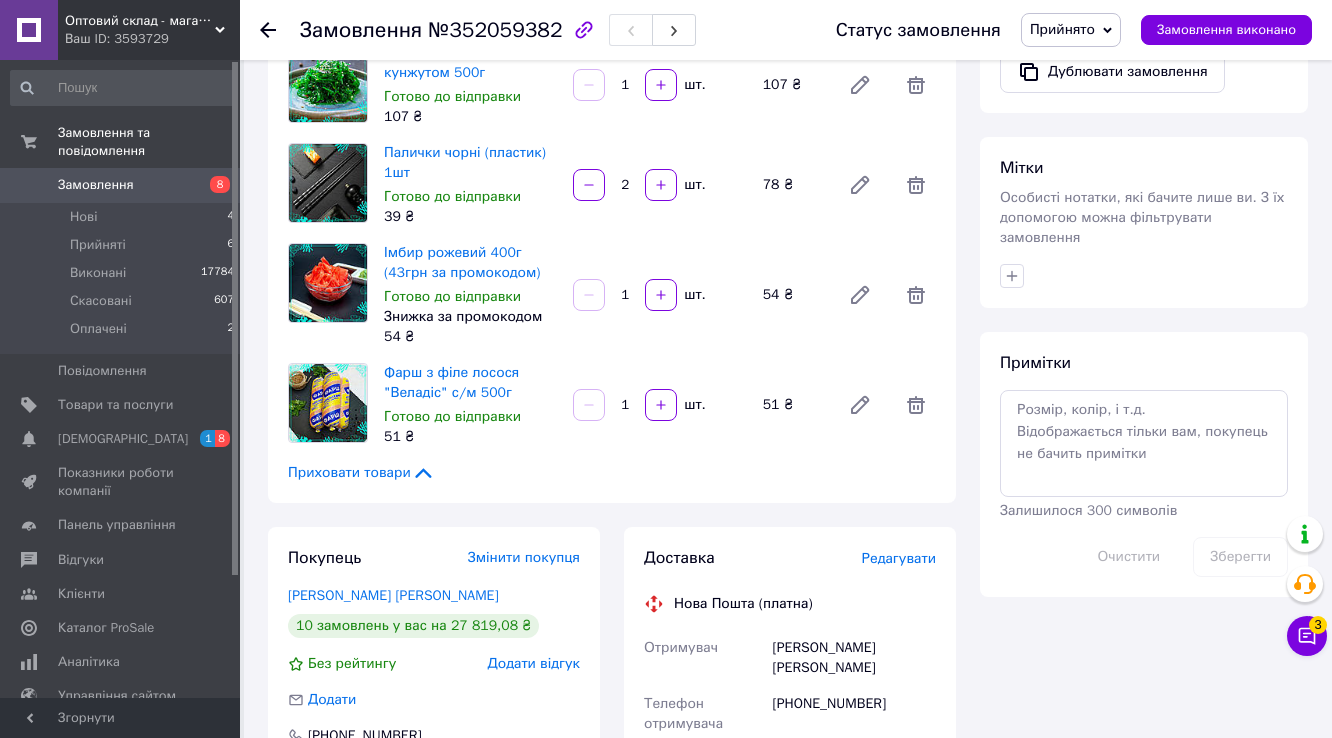 click at bounding box center [280, 30] 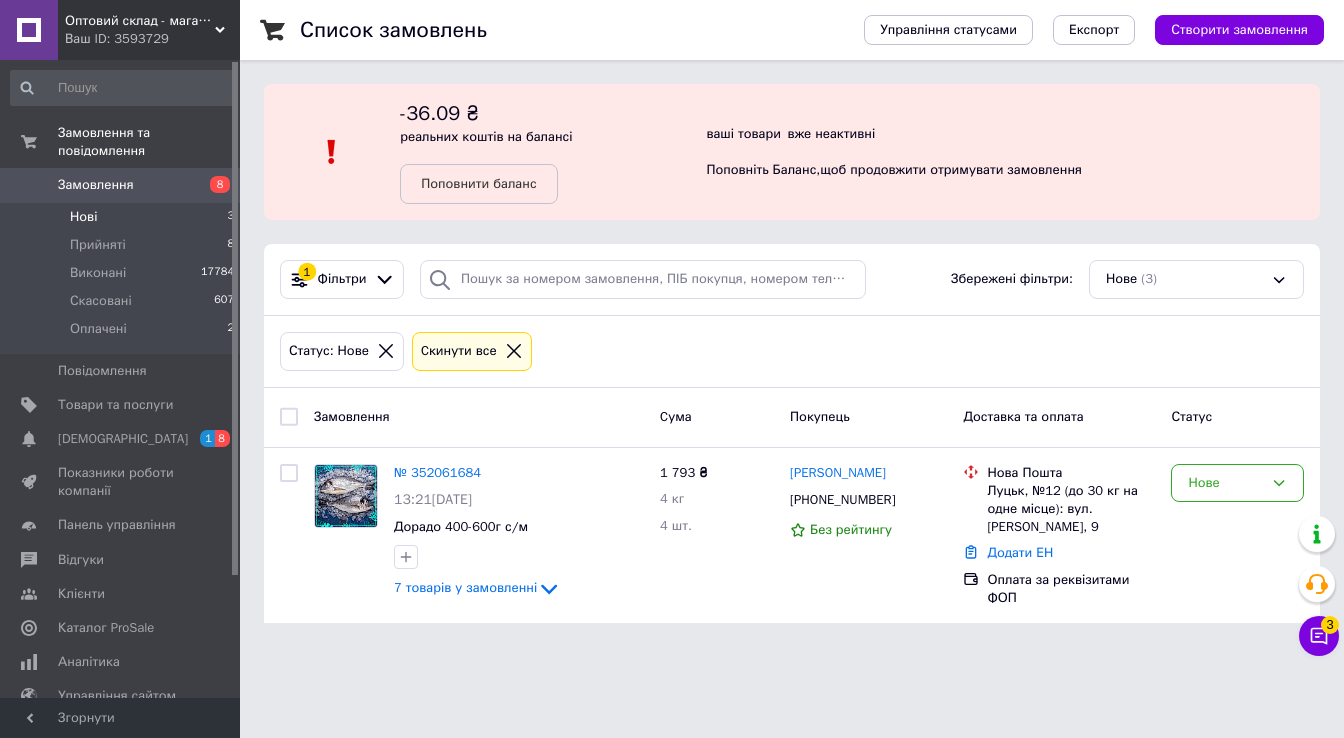 click on "Список замовлень Управління статусами Експорт Створити замовлення -36.09 ₴ реальних коштів на балансі Поповнити баланс ваші товари   вже неактивні Поповніть Баланс ,  щоб продовжити отримувати замовлення 1 Фільтри Збережені фільтри: Нове (3) Статус: Нове Cкинути все Замовлення Cума Покупець Доставка та оплата Статус № 352061684 13:21[DATE] Дорадо 400-600г с/м 7 товарів у замовленні 1 793 ₴ 4 кг 4 шт. [PERSON_NAME] [PHONE_NUMBER] Без рейтингу Нова Пошта Луцьк, №12 (до 30 кг на одне місце): вул. [PERSON_NAME], 9 Додати ЕН Оплата за реквізитами ФОП Нове" at bounding box center [792, 323] 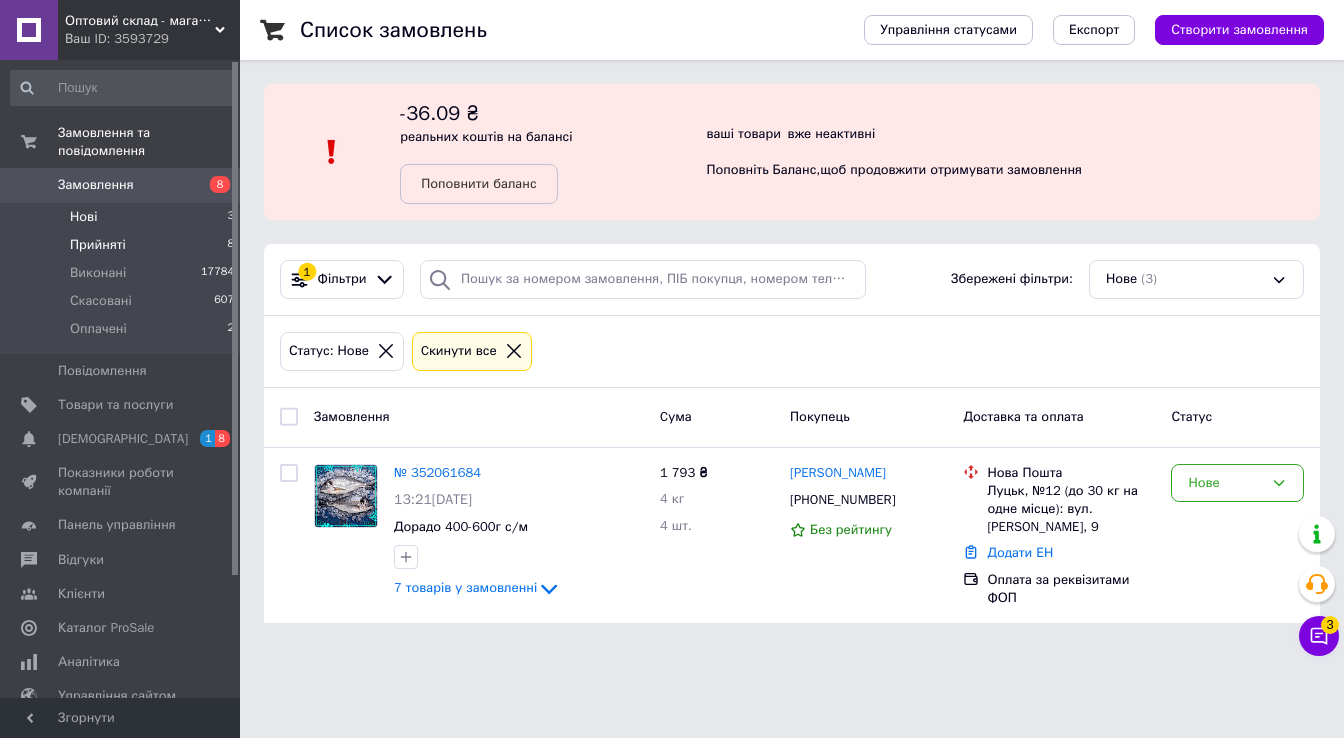click on "Прийняті" at bounding box center (98, 245) 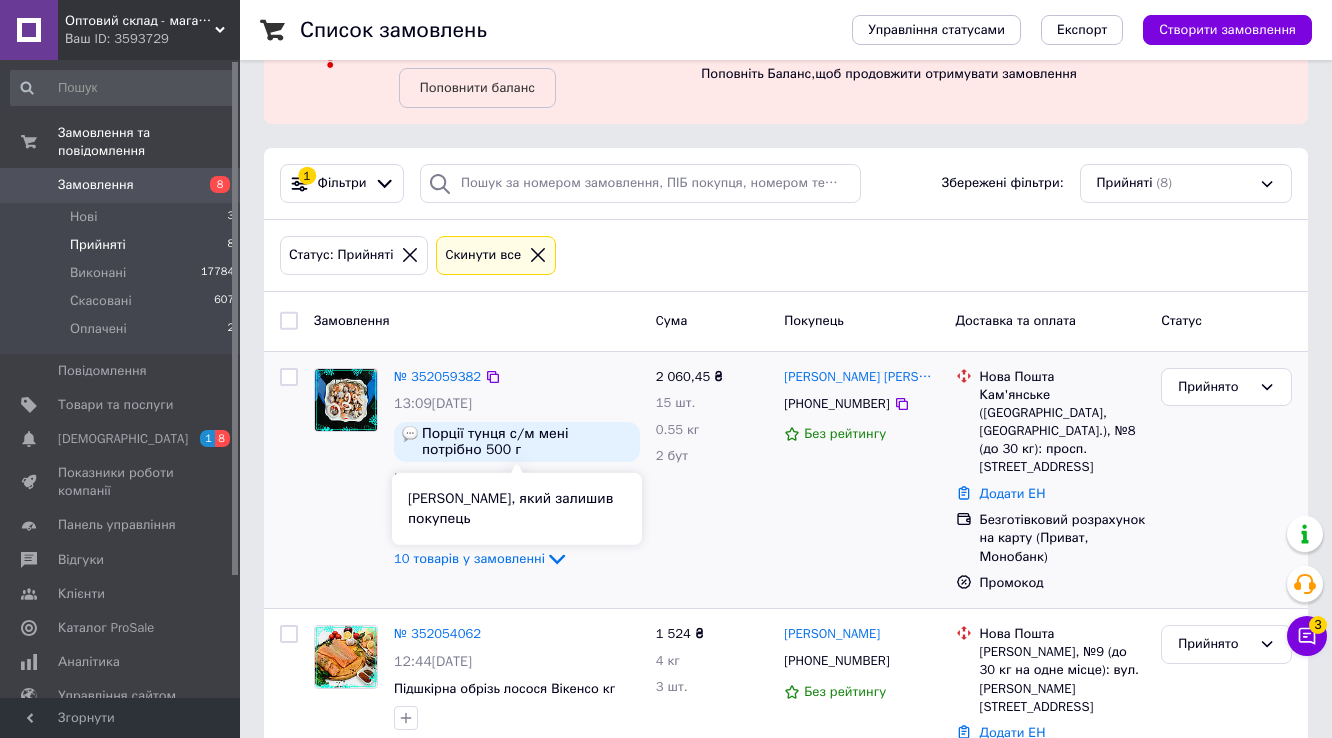 scroll, scrollTop: 240, scrollLeft: 0, axis: vertical 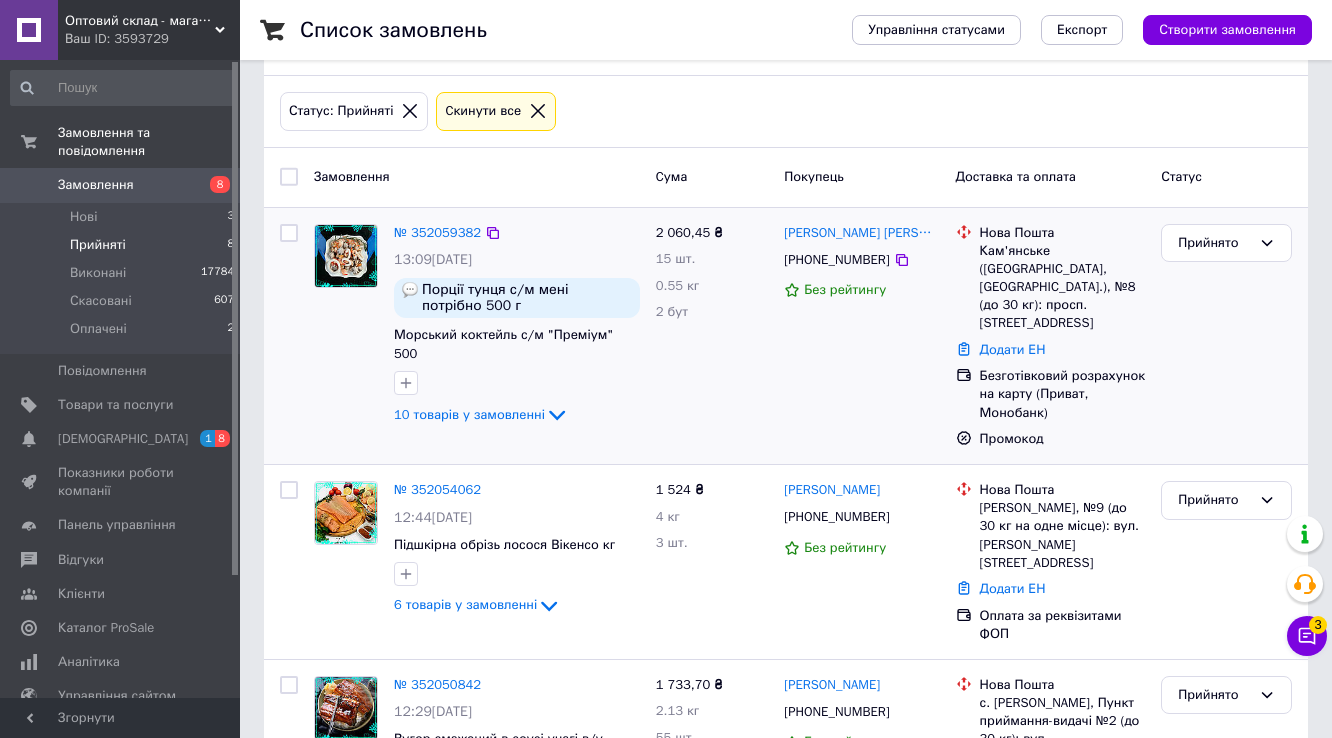 click at bounding box center [289, 336] 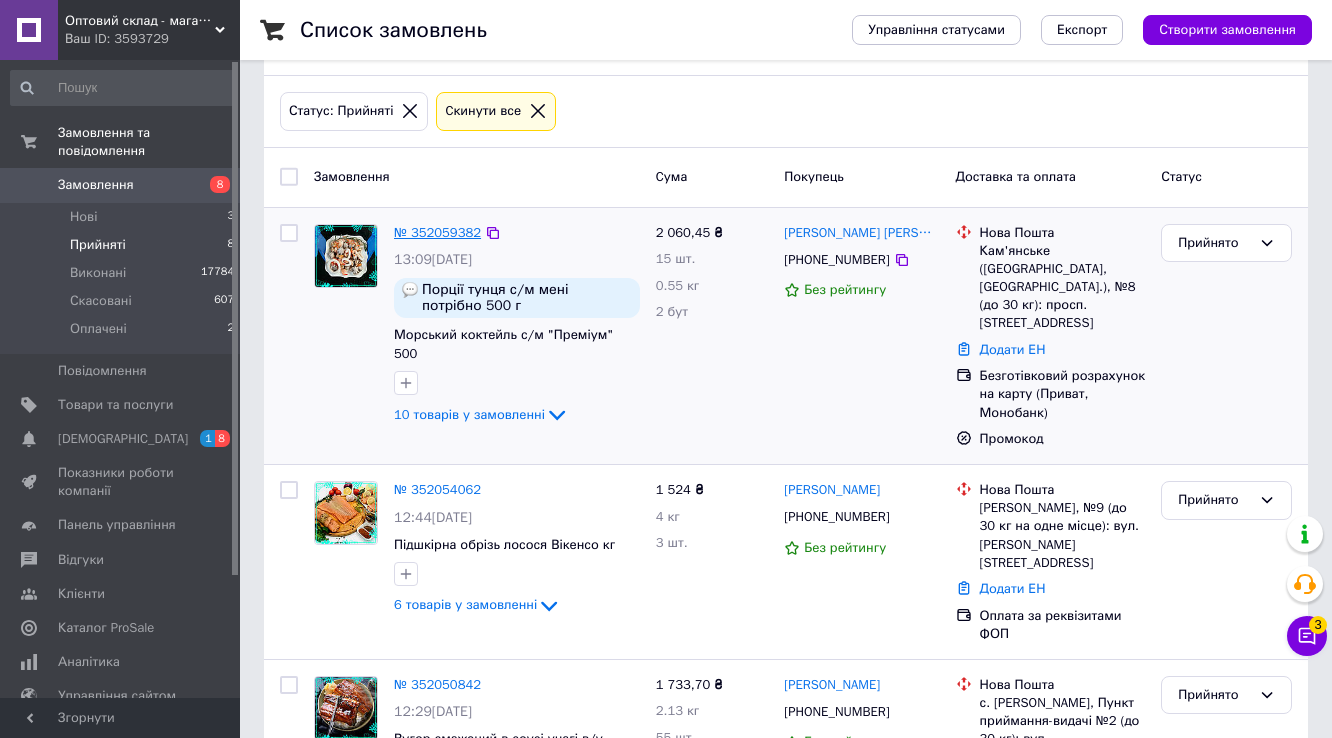 click on "№ 352059382" at bounding box center (437, 232) 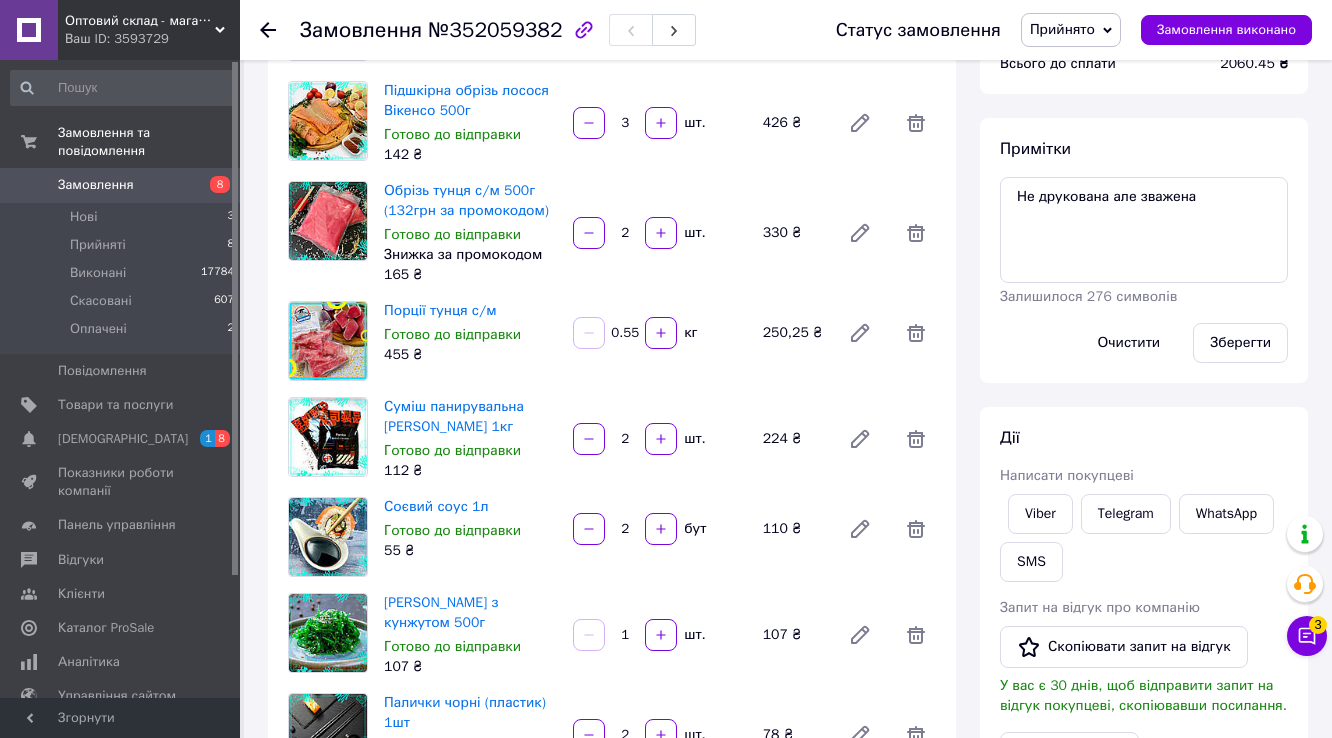 scroll, scrollTop: 160, scrollLeft: 0, axis: vertical 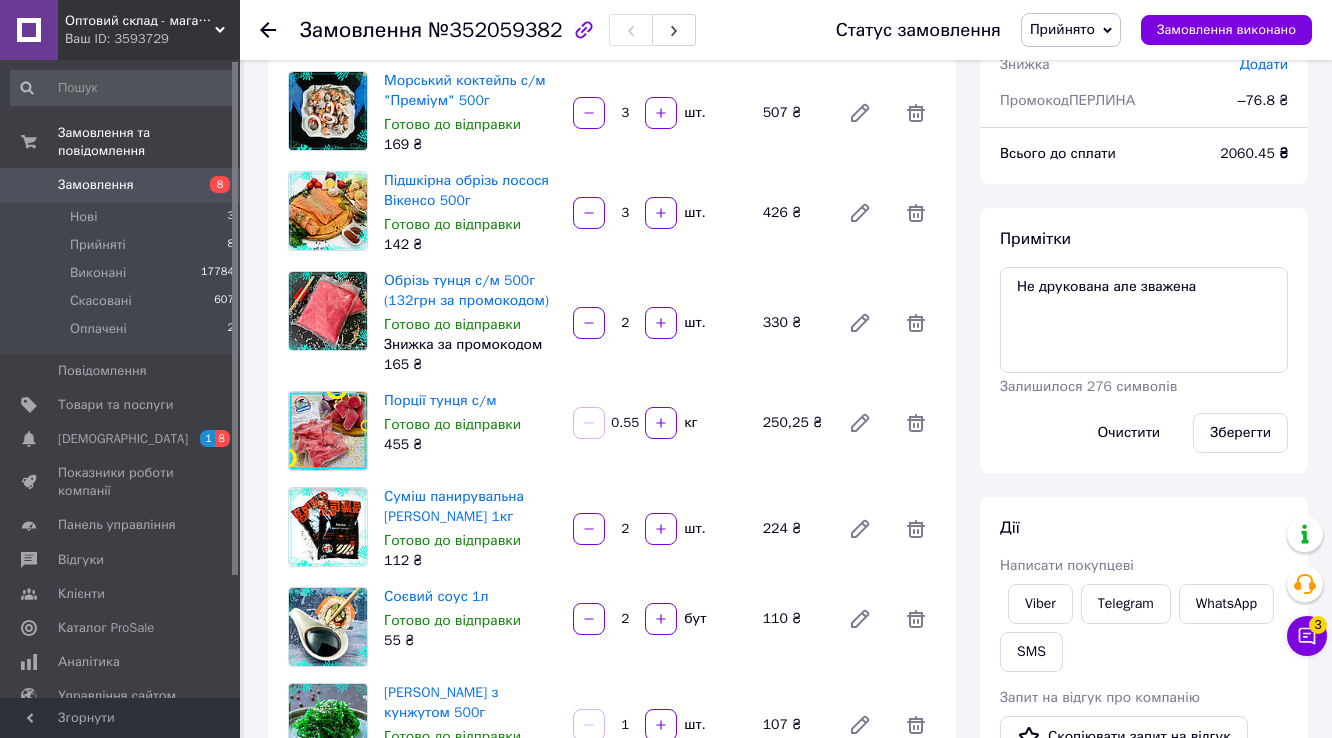click on "Товари в замовленні (10) Додати товар Морський коктейль с/м  "Преміум" 500г Готово до відправки 169 ₴ 3   шт. 507 ₴ Підшкірна обрізь лосося Вікенсо 500г Готово до відправки 142 ₴ 3   шт. 426 ₴ Обрізь тунця с/м 500г (132грн за промокодом) Готово до відправки Знижка за промокодом 165 ₴ 2   шт. 330 ₴ Порції тунця с/м Готово до відправки 455 ₴ 0.55   кг 250,25 ₴ Суміш панирувальна [PERSON_NAME] 1кг Готово до відправки 112 ₴ 2   шт. 224 ₴ Соєвий соус 1л Готово до відправки 55 ₴ 2   [PERSON_NAME] 110 ₴ Салат Чука з кунжутом 500г Готово до відправки 107 ₴ 1   шт. 107 ₴ Палички чорні  (пластик) 1шт Готово до відправки 39 ₴ 2" at bounding box center (612, 577) 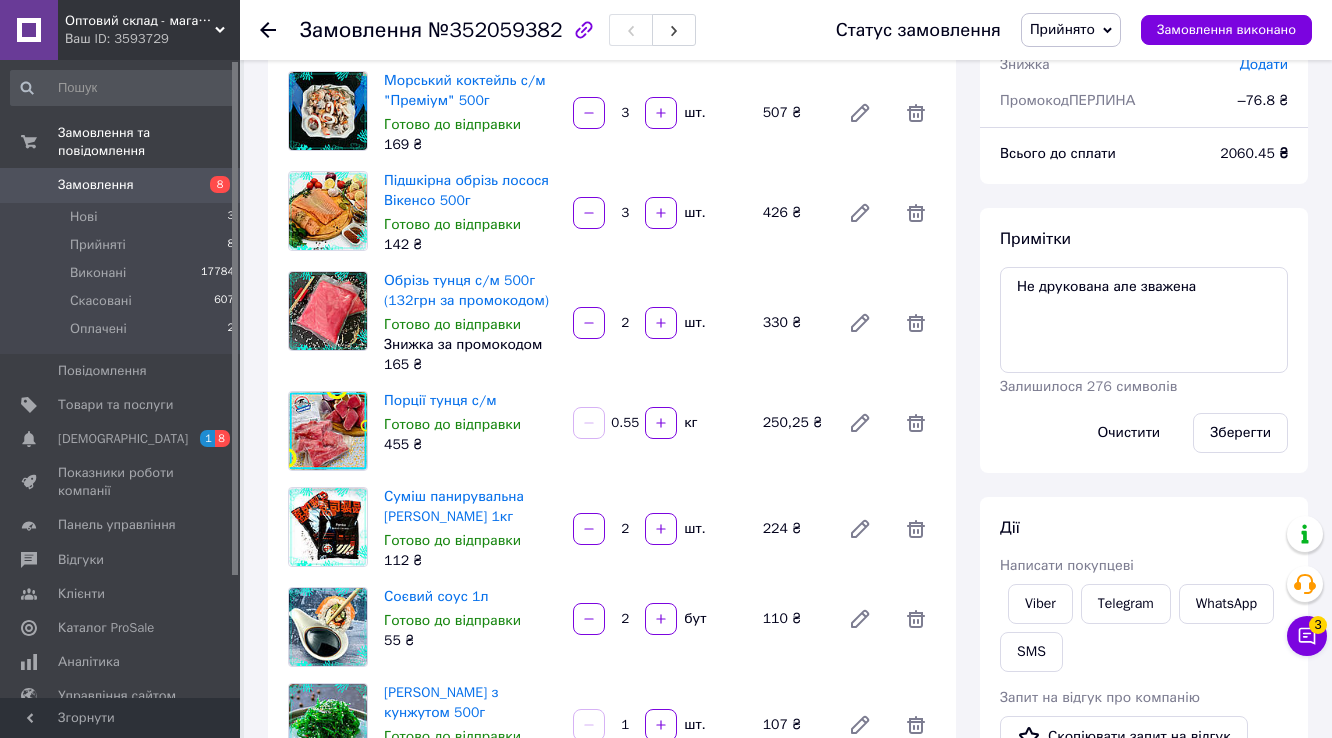 click 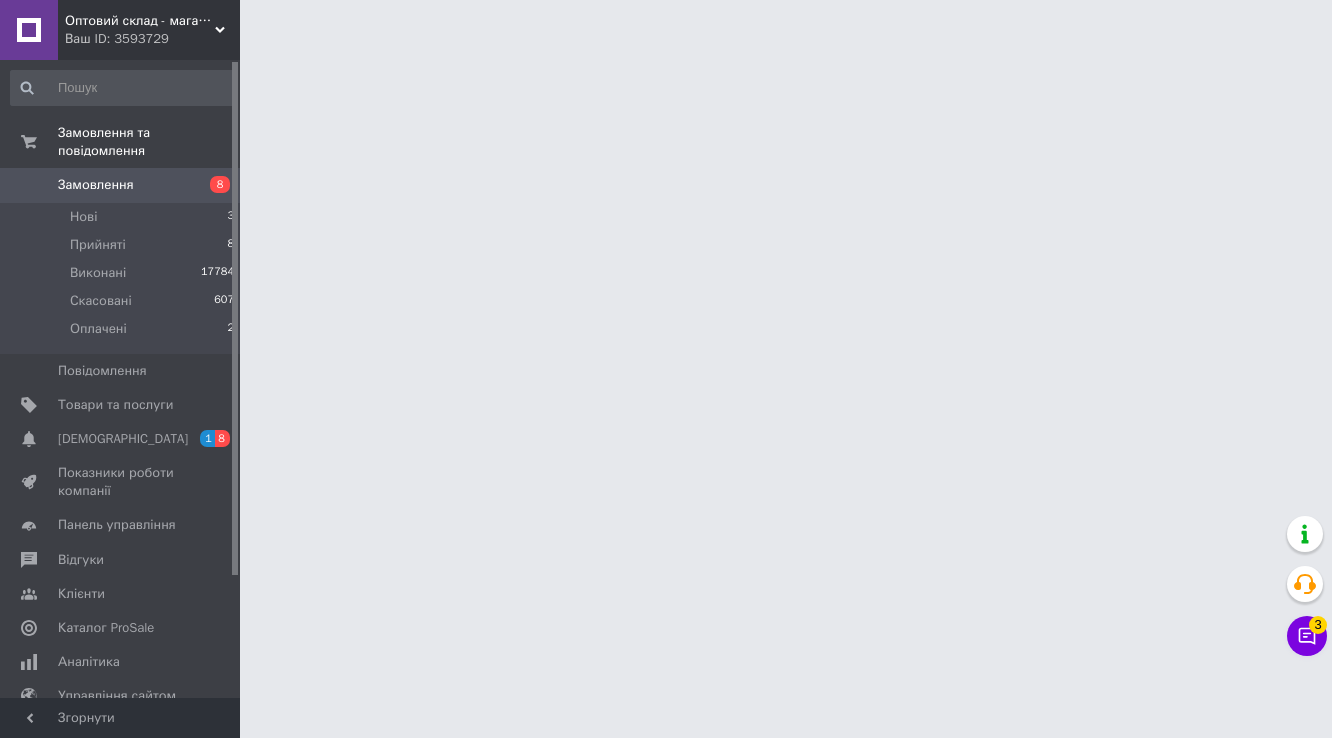 scroll, scrollTop: 0, scrollLeft: 0, axis: both 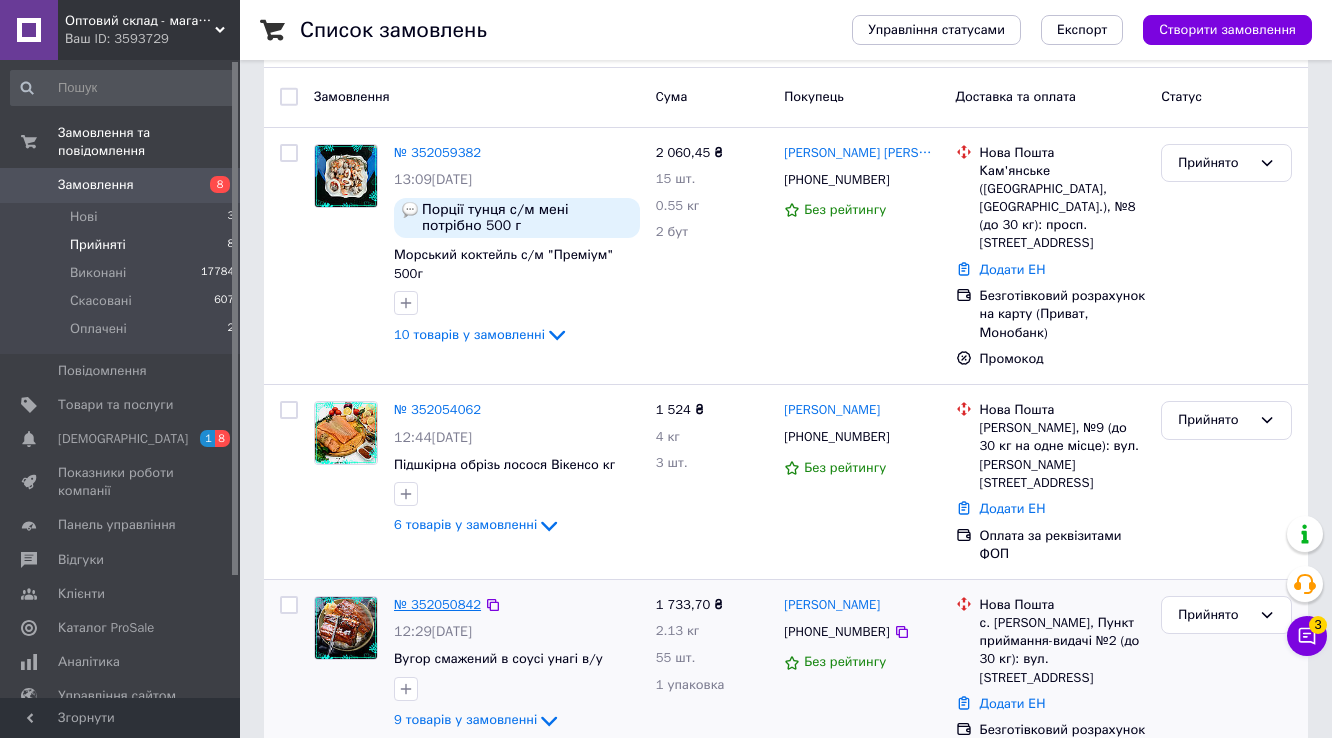 click on "№ 352050842" at bounding box center (437, 604) 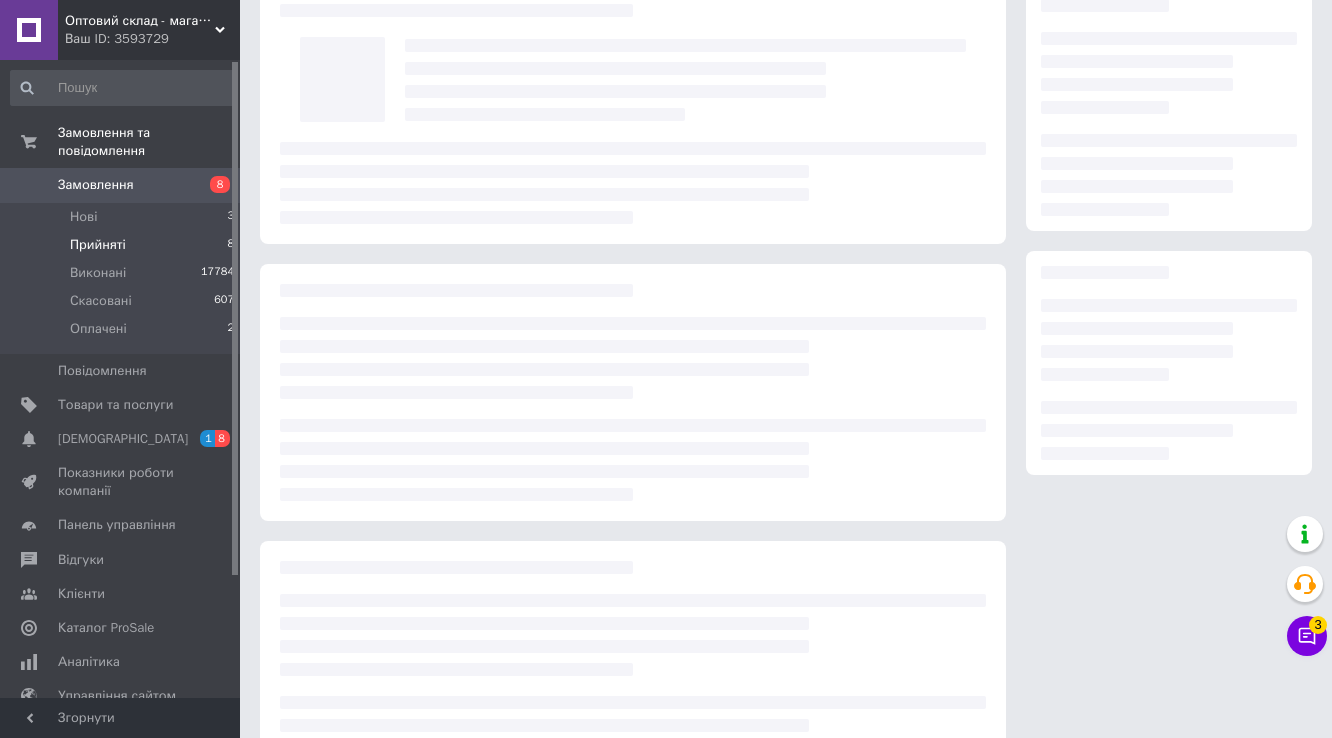 scroll, scrollTop: 0, scrollLeft: 0, axis: both 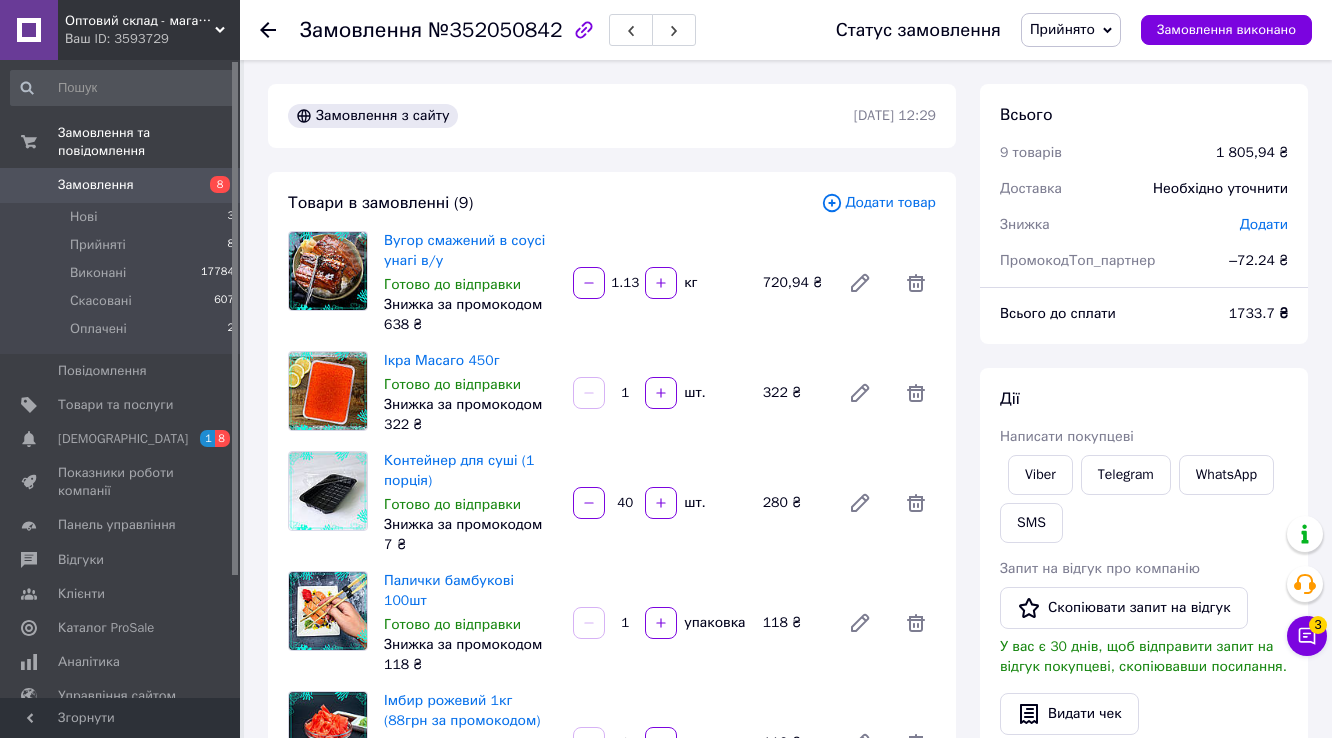 click on "Замовлення №352050842 Статус замовлення Прийнято Виконано Скасовано Оплачено Замовлення виконано Замовлення з сайту [DATE] 12:29 Товари в замовленні (9) Додати товар Вугор смажений в соусі унагі в/у [GEOGRAPHIC_DATA] до відправки Знижка за промокодом 638 ₴ 1.13   кг 720,94 ₴ Ікра Масаго 450г Готово до відправки Знижка за промокодом 322 ₴ 1   шт. 322 ₴ Контейнер для суші (1 порція) [GEOGRAPHIC_DATA] до відправки Знижка за промокодом 7 ₴ 40   шт. 280 ₴ Палички бамбукові 100шт Готово до відправки Знижка за промокодом 118 ₴ 1   упаковка 118 ₴ Імбир рожевий 1кг (88грн за промокодом) Готово до відправки 110 ₴ 1 2" at bounding box center (666, 1129) 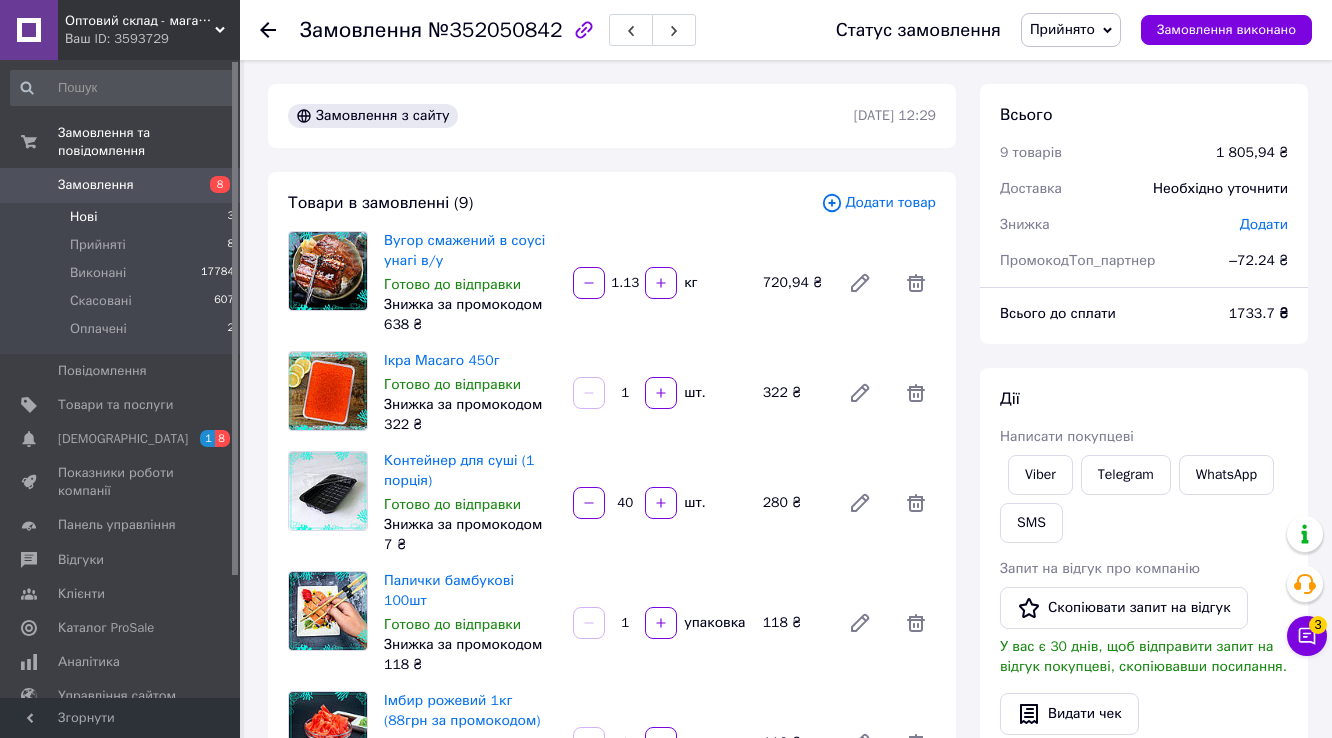click on "Нові" at bounding box center [83, 217] 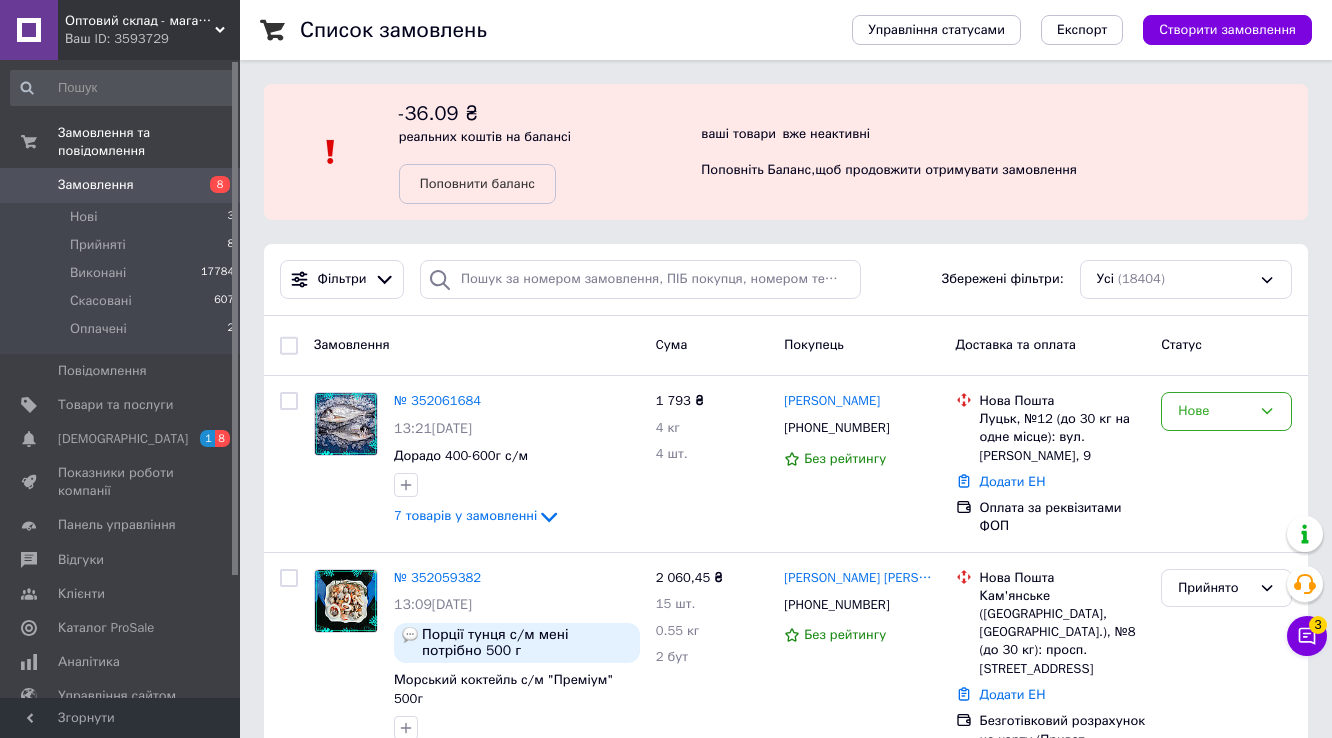 click on "Замовлення Cума Покупець Доставка та оплата Статус" at bounding box center [786, 346] 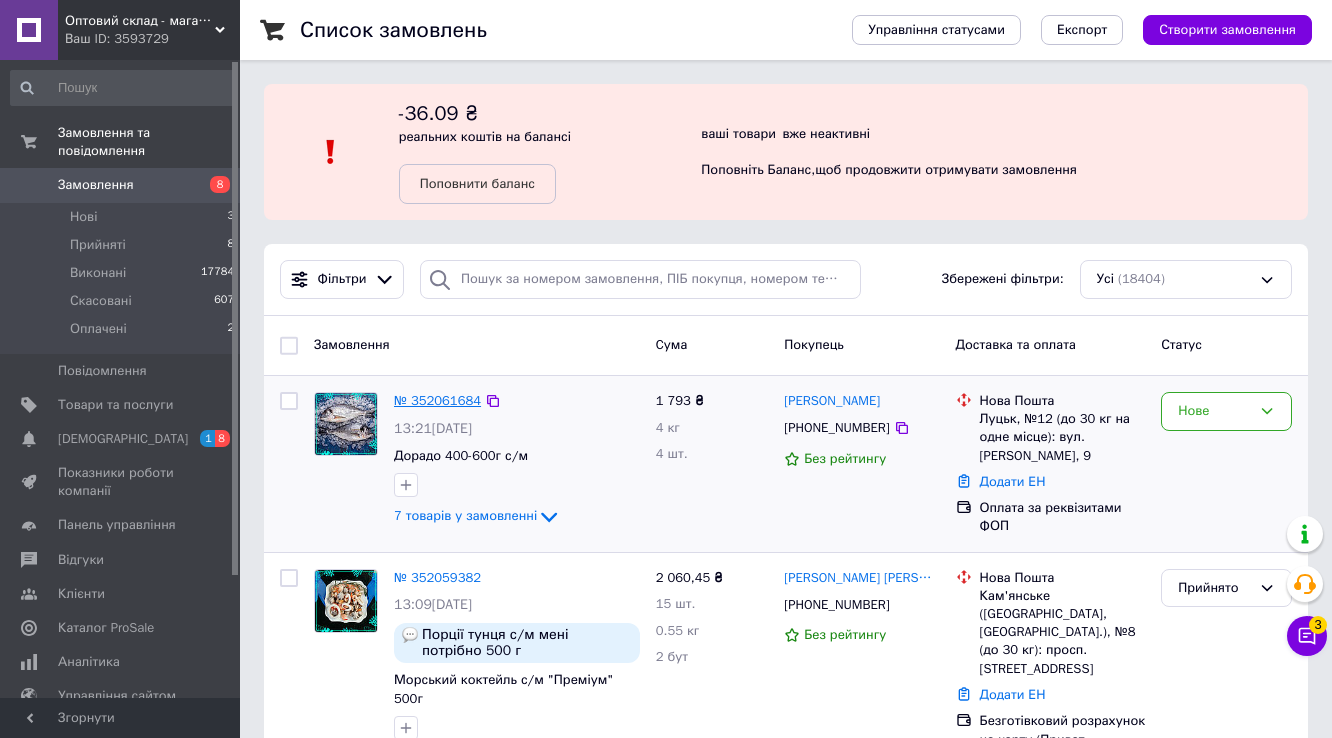 click on "№ 352061684" at bounding box center [437, 400] 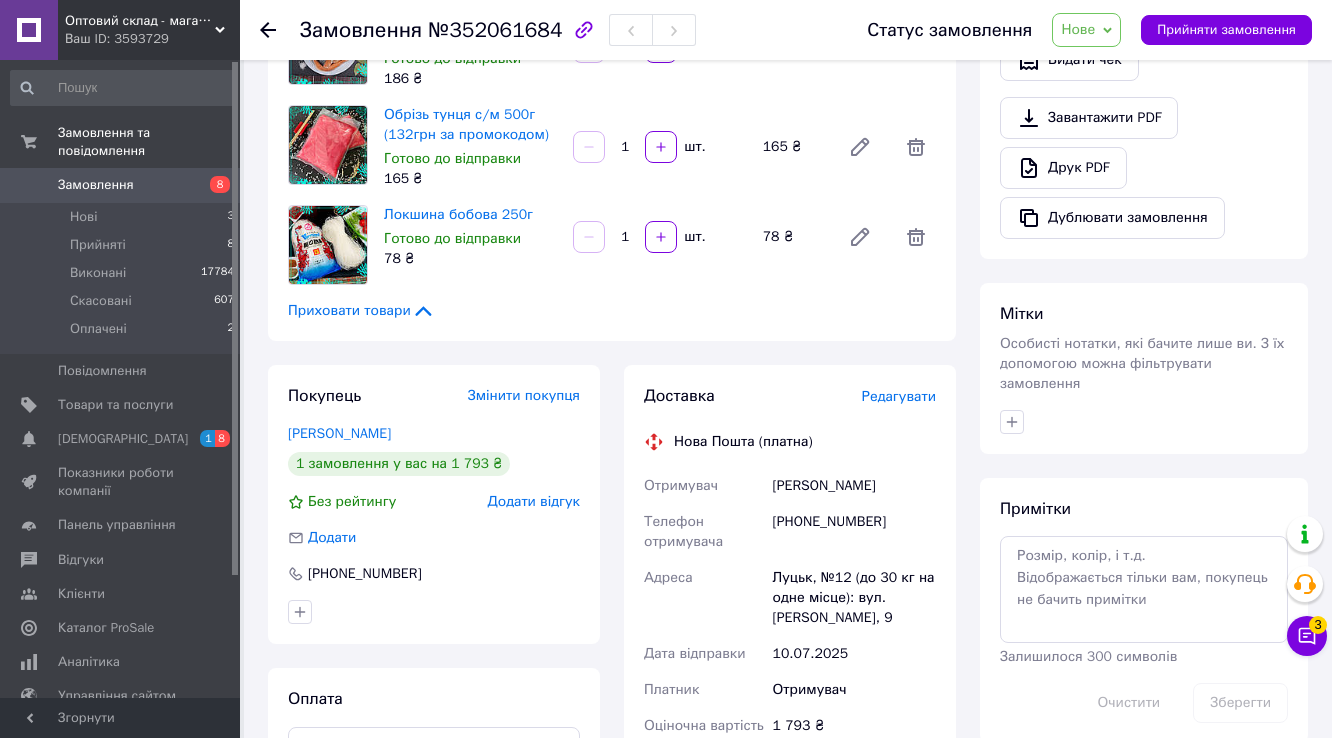 scroll, scrollTop: 720, scrollLeft: 0, axis: vertical 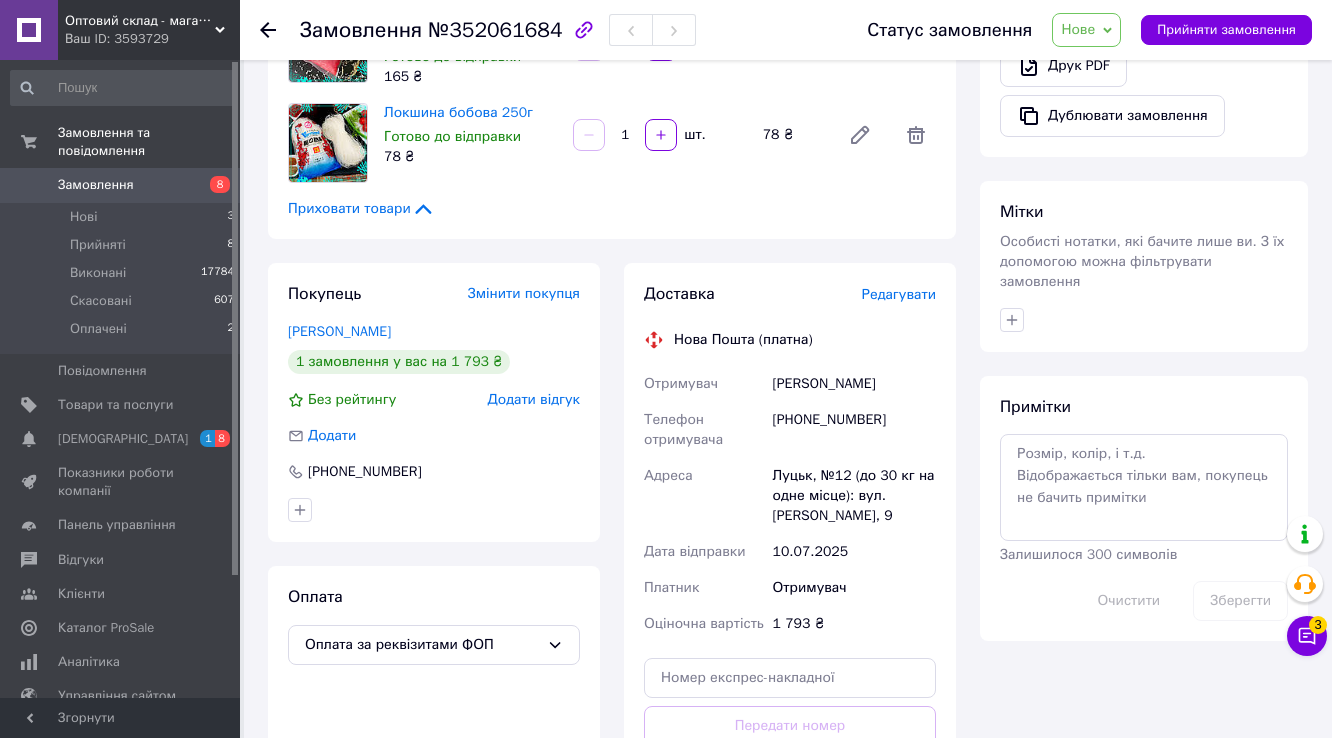 click at bounding box center (280, 30) 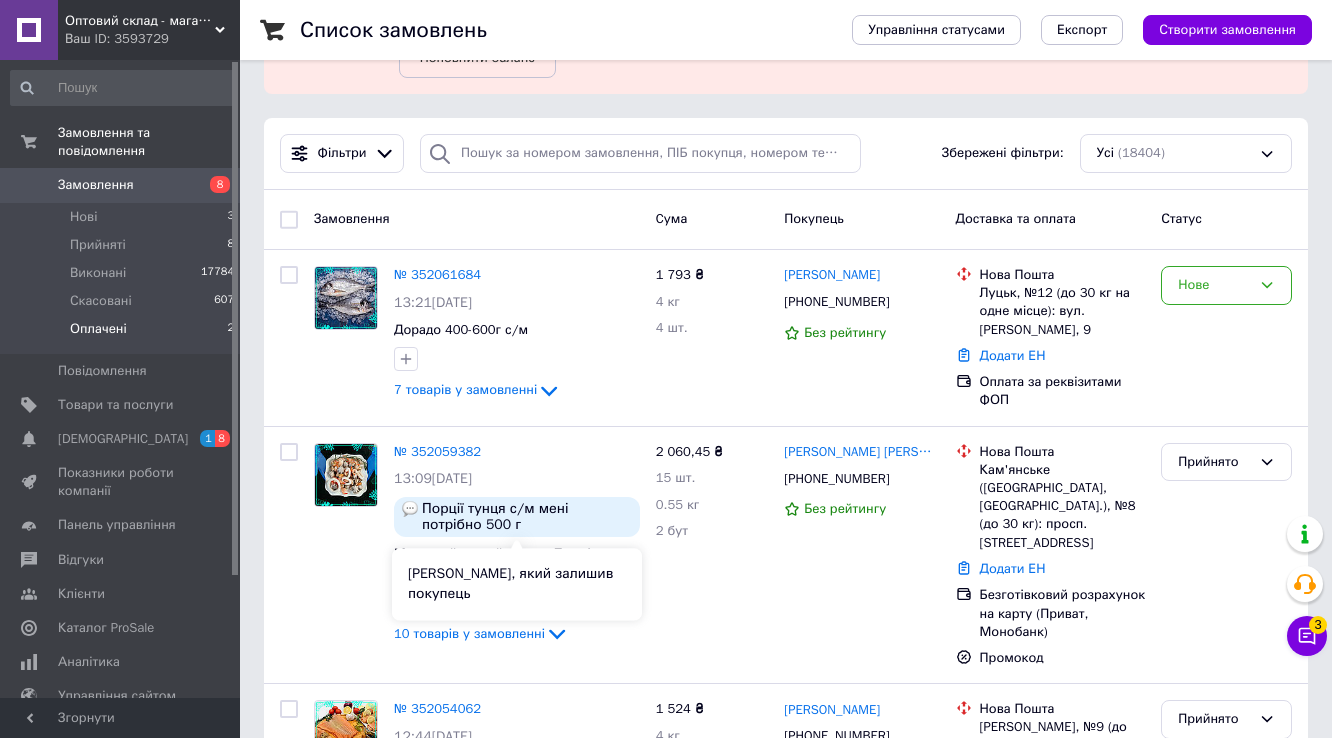 scroll, scrollTop: 160, scrollLeft: 0, axis: vertical 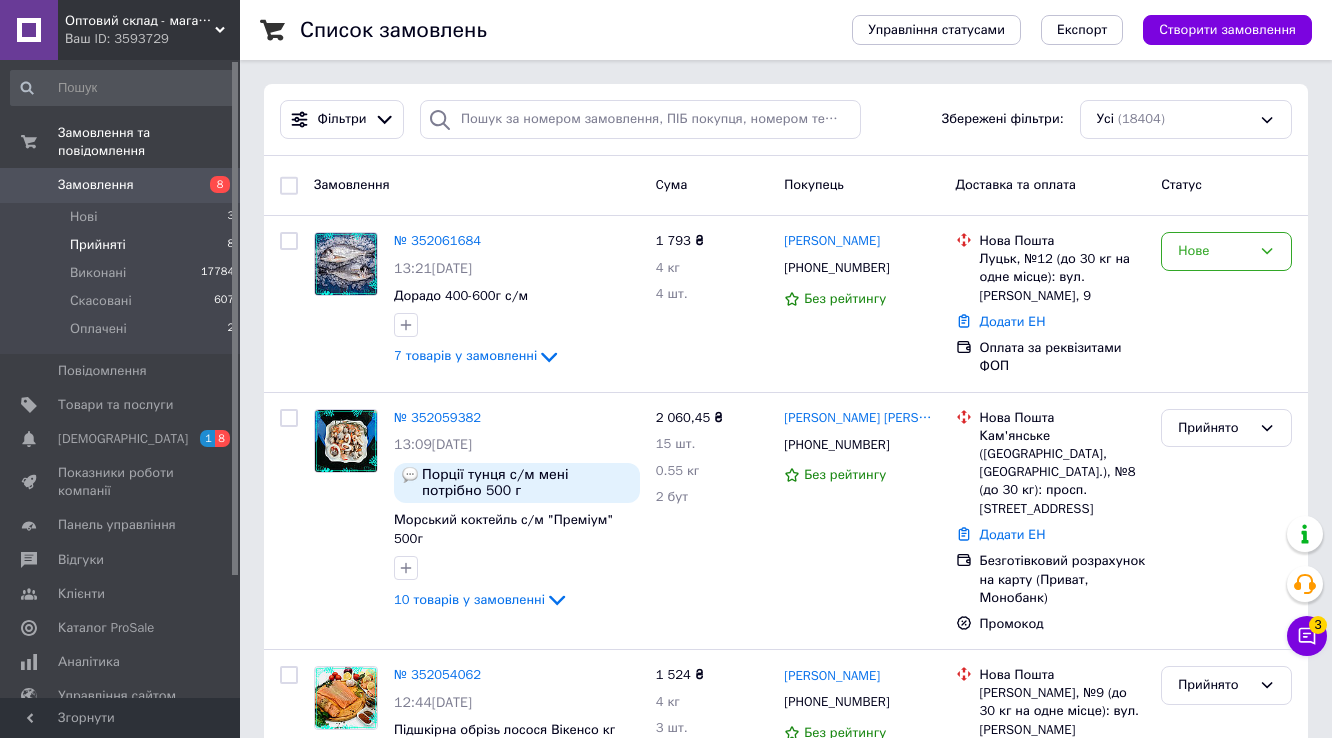 click on "Прийняті" at bounding box center (98, 245) 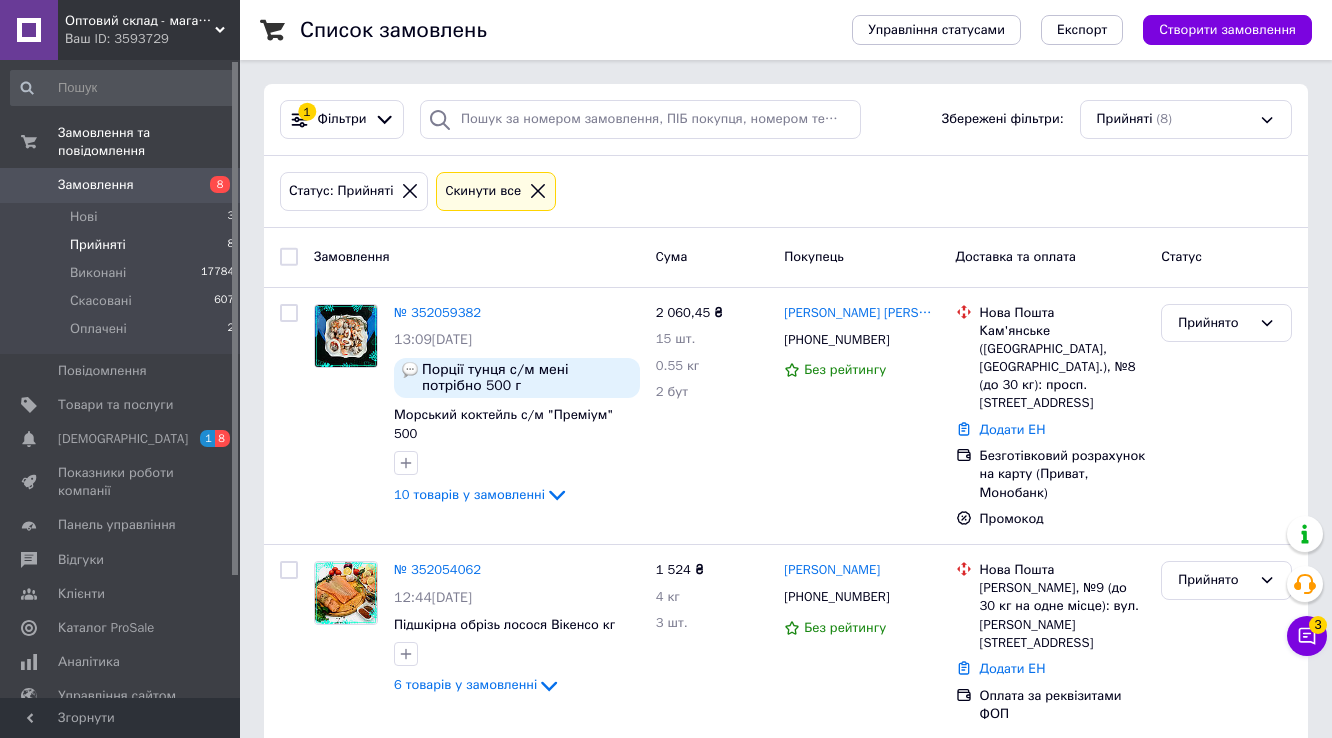 scroll, scrollTop: 0, scrollLeft: 0, axis: both 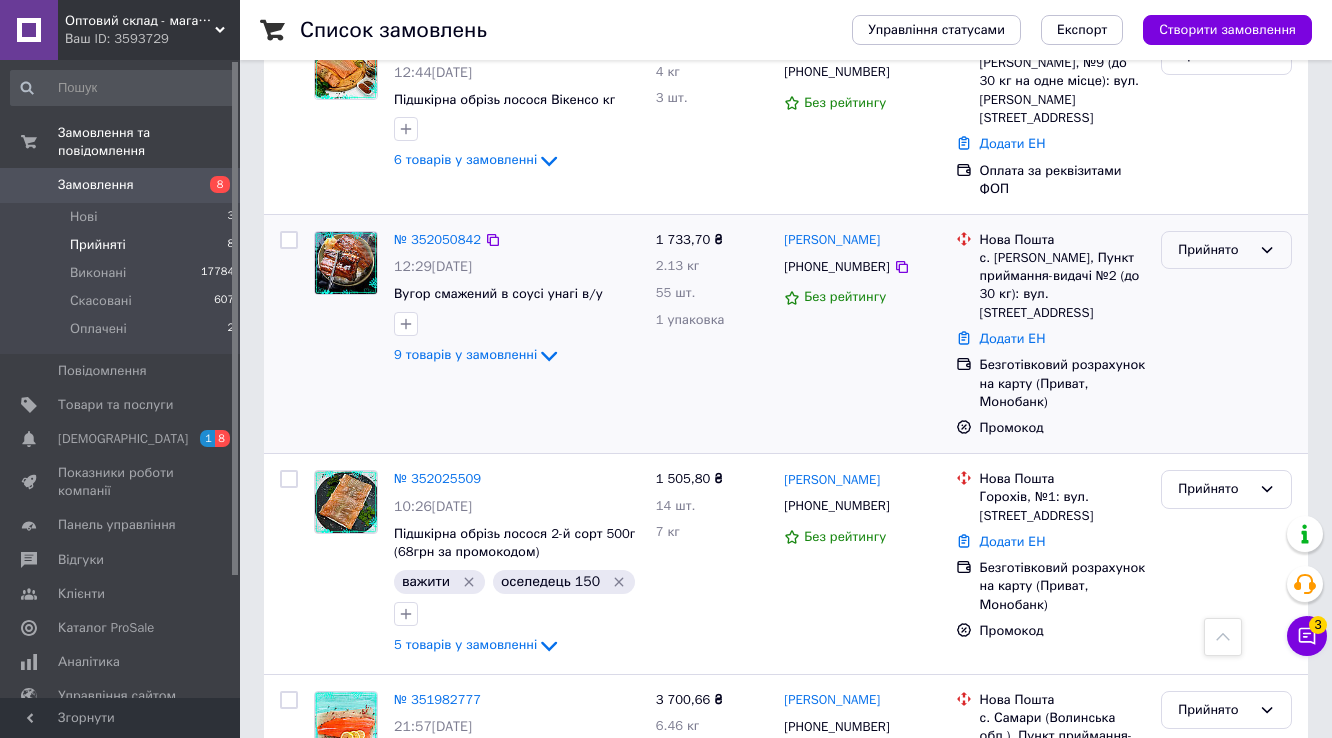 click on "Прийнято" at bounding box center [1214, 250] 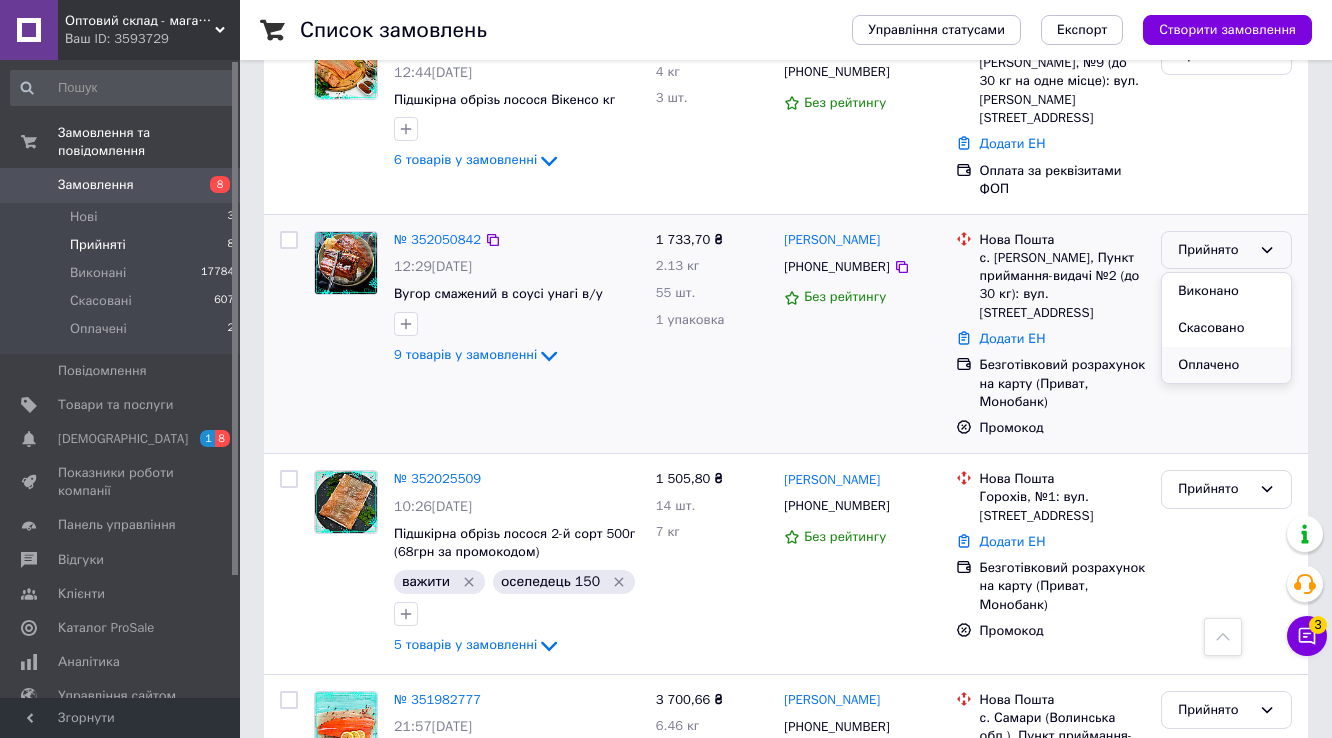 click on "Оплачено" at bounding box center (1226, 365) 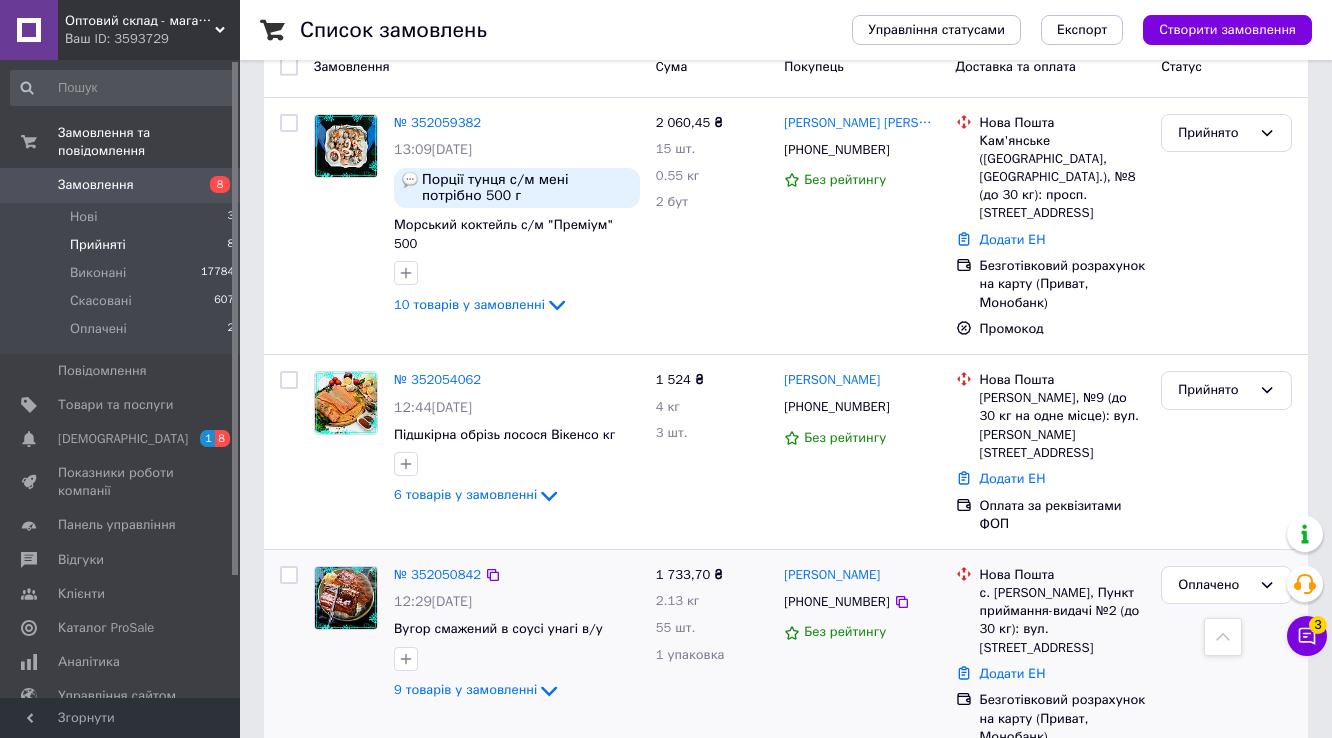 scroll, scrollTop: 205, scrollLeft: 0, axis: vertical 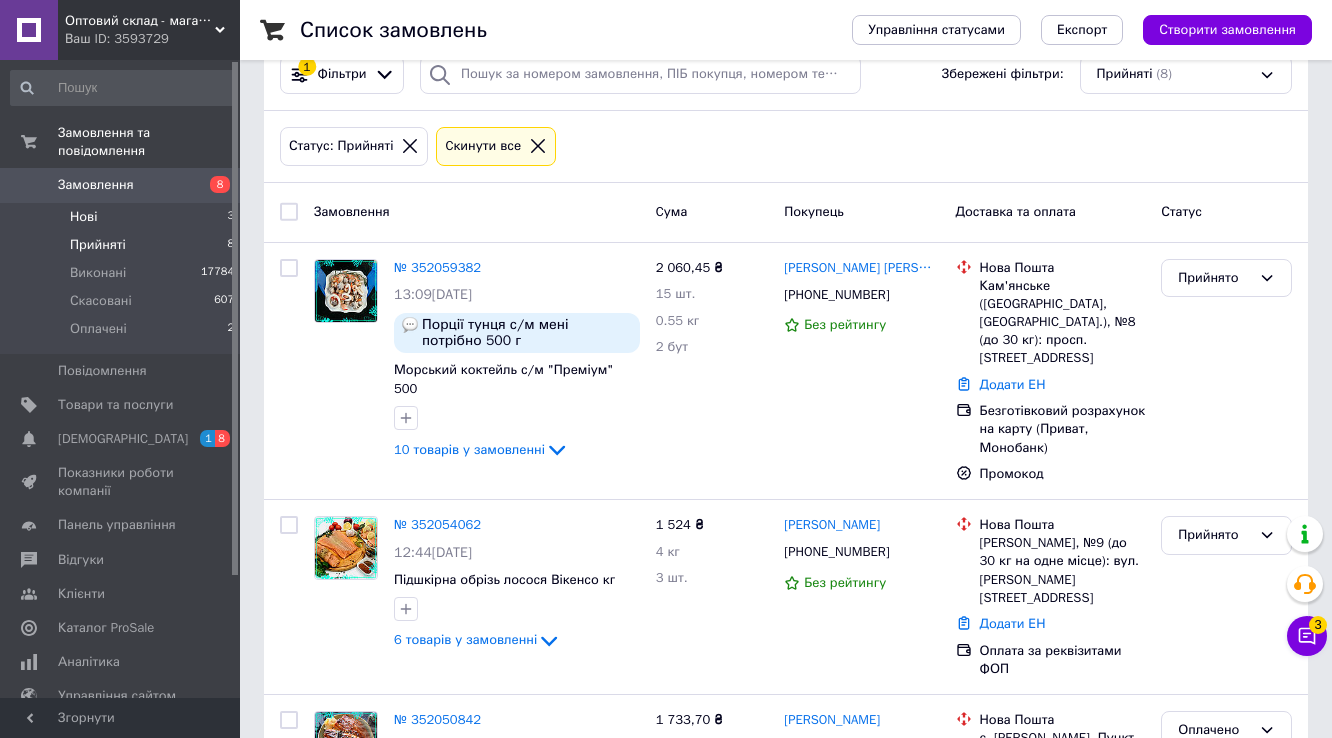 click on "Нові" at bounding box center [83, 217] 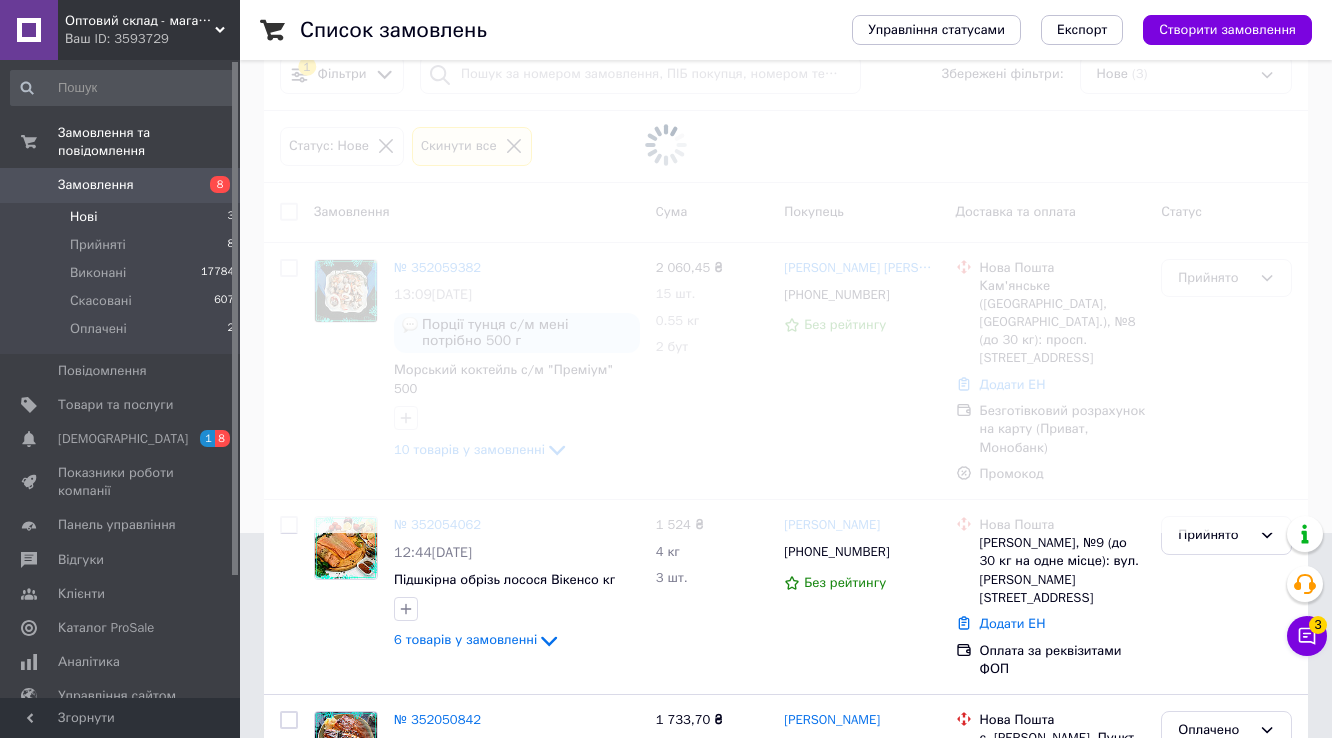 scroll, scrollTop: 0, scrollLeft: 0, axis: both 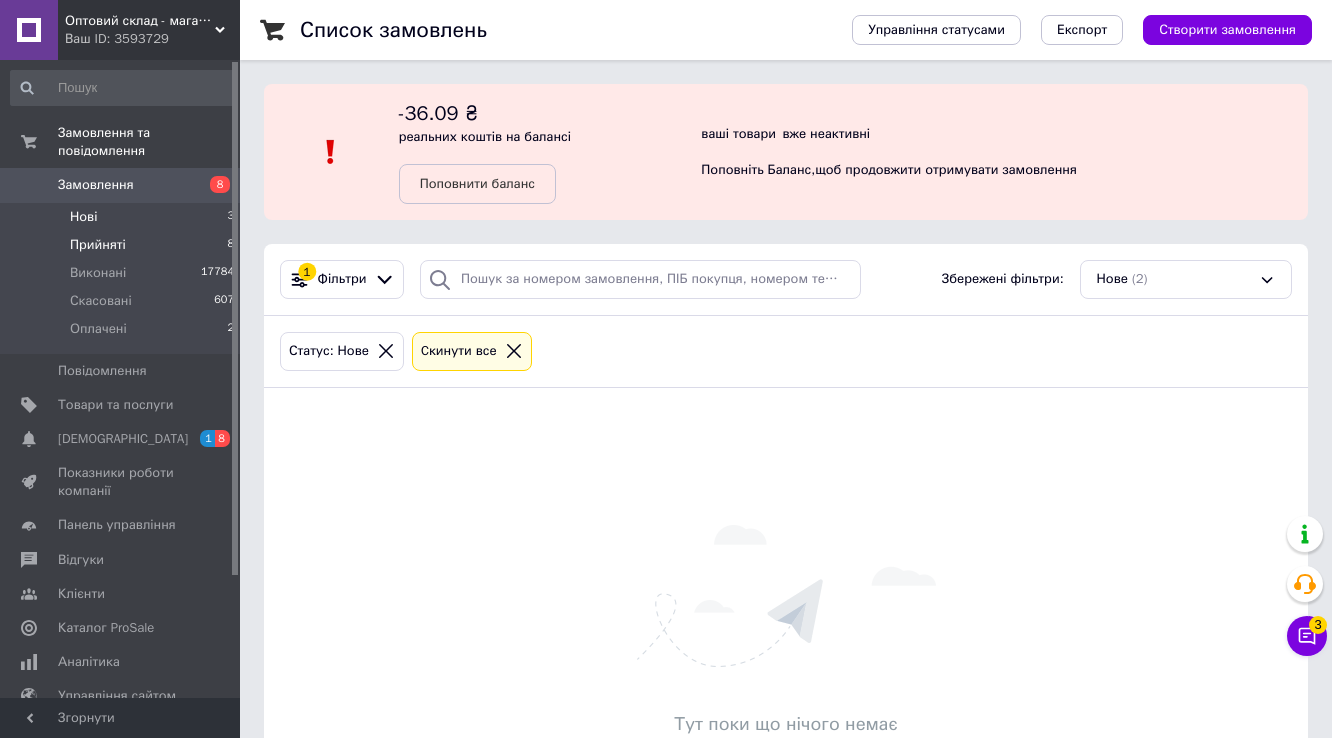 click on "Прийняті" at bounding box center (98, 245) 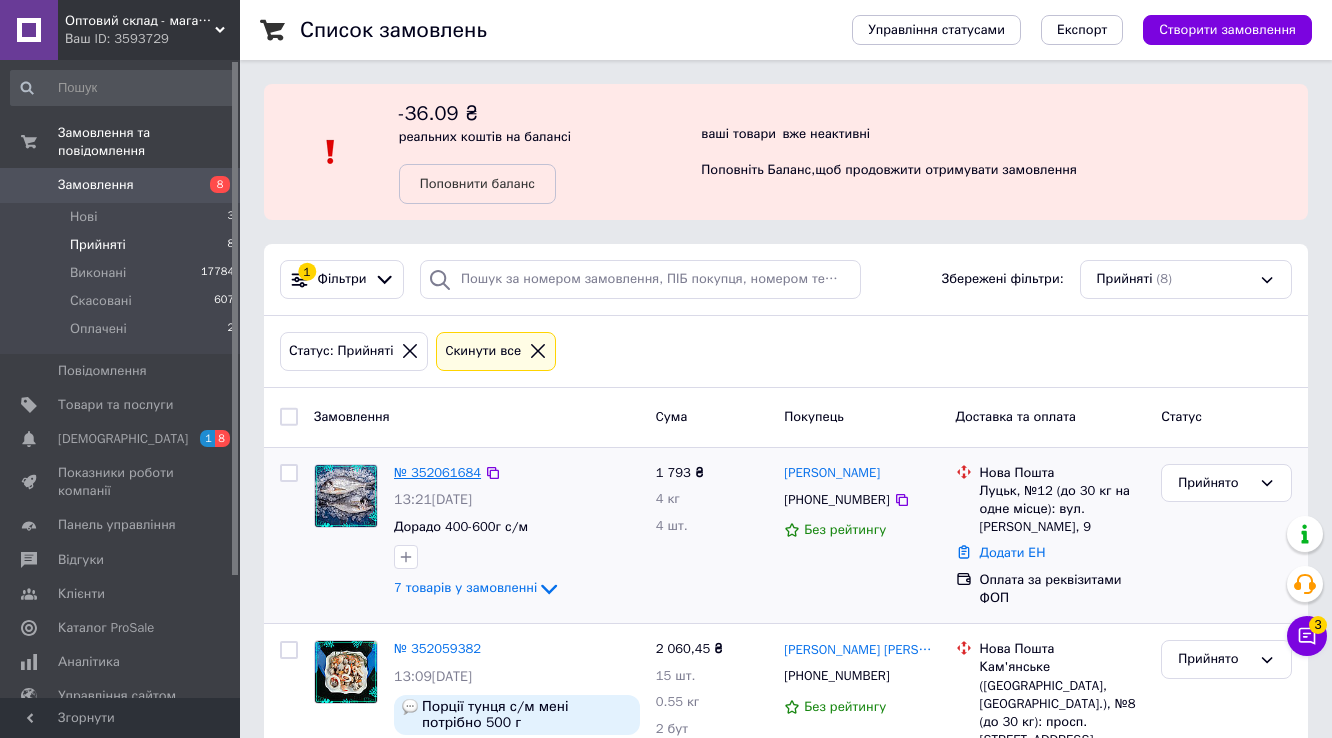 click on "№ 352061684" at bounding box center (437, 472) 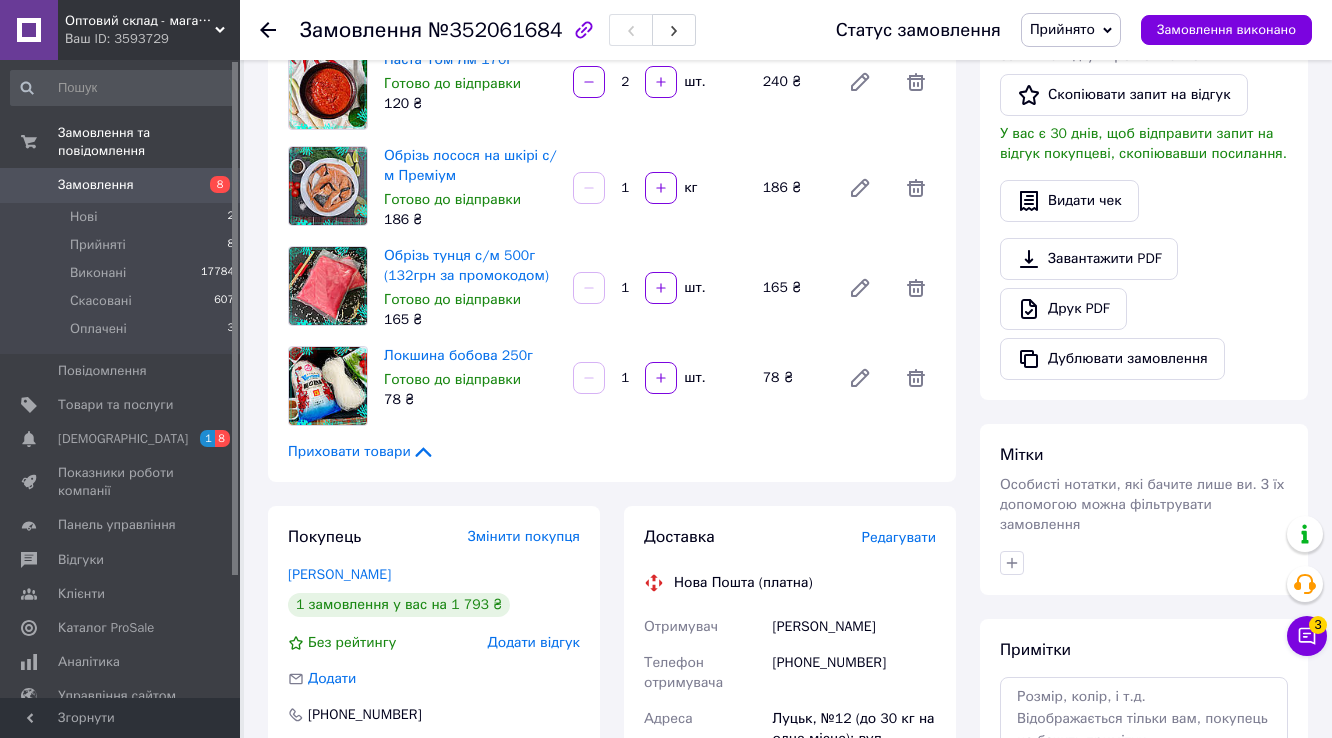 scroll, scrollTop: 640, scrollLeft: 0, axis: vertical 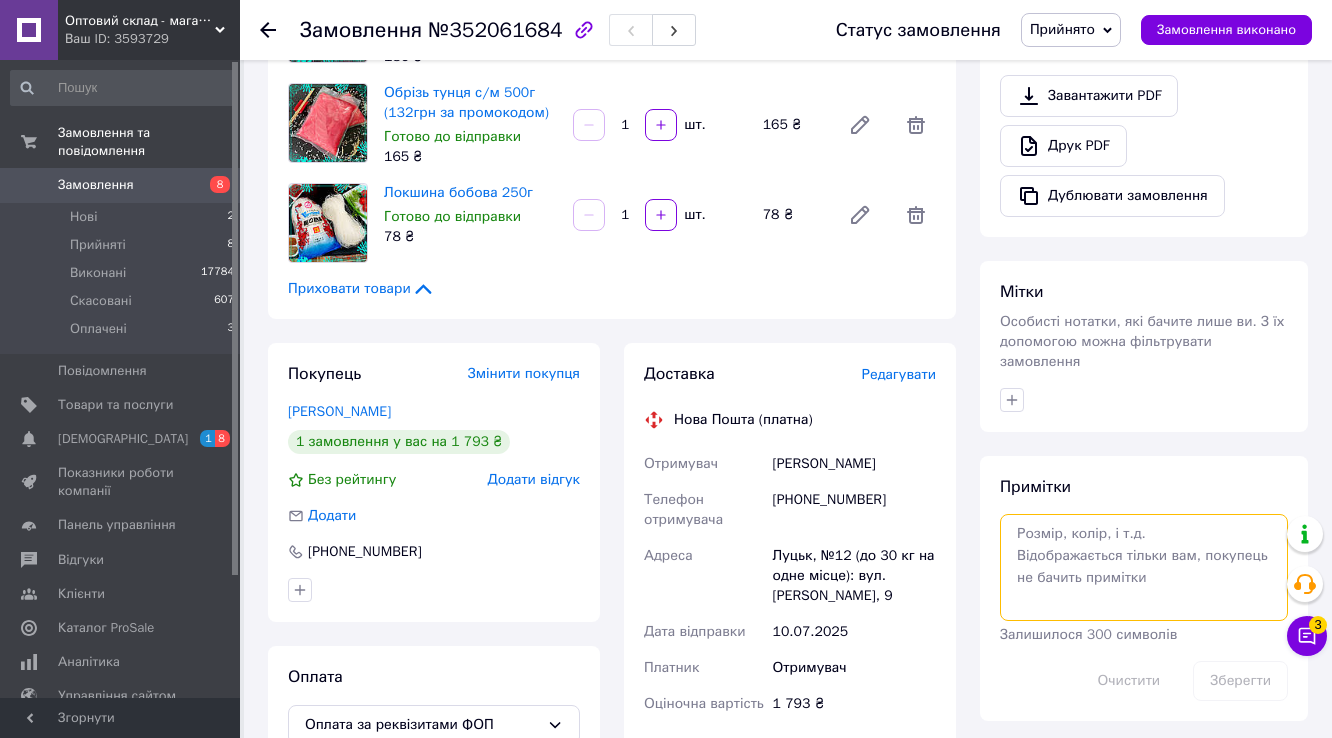 drag, startPoint x: 1056, startPoint y: 540, endPoint x: 1055, endPoint y: 522, distance: 18.027756 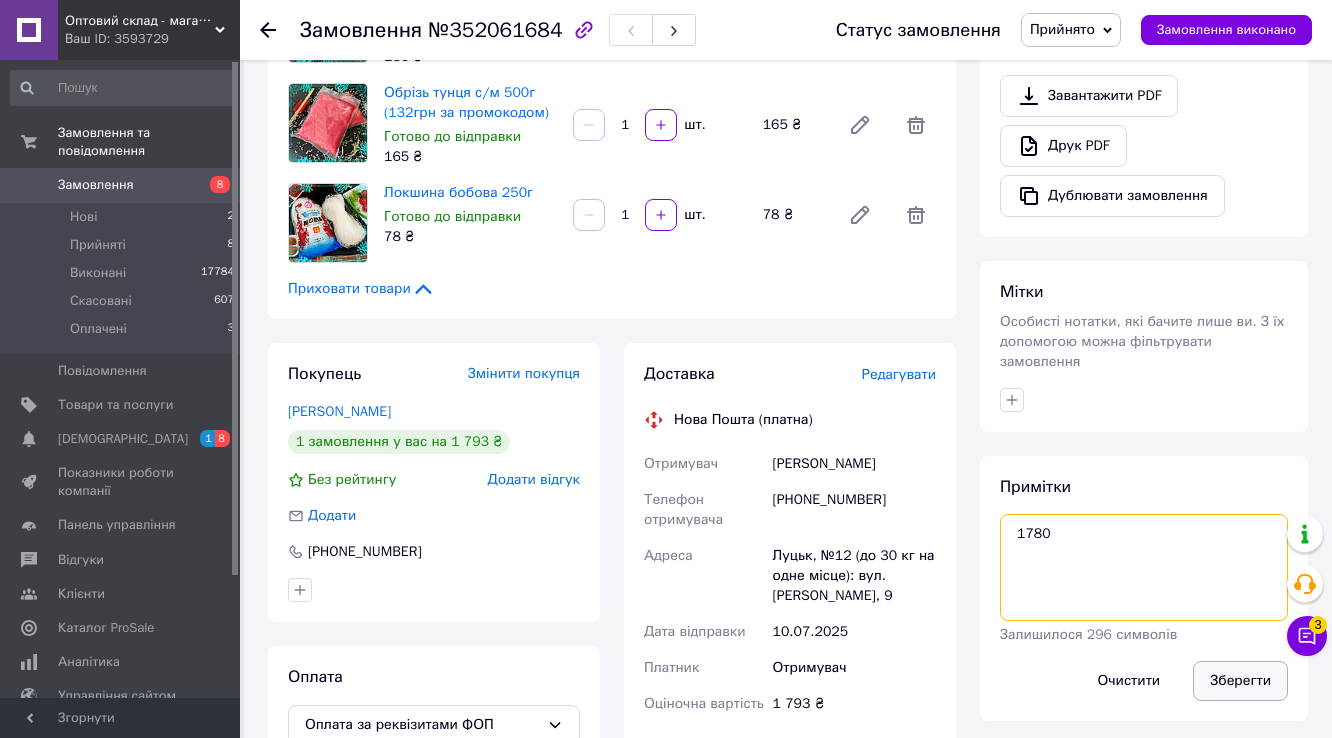 type on "1780" 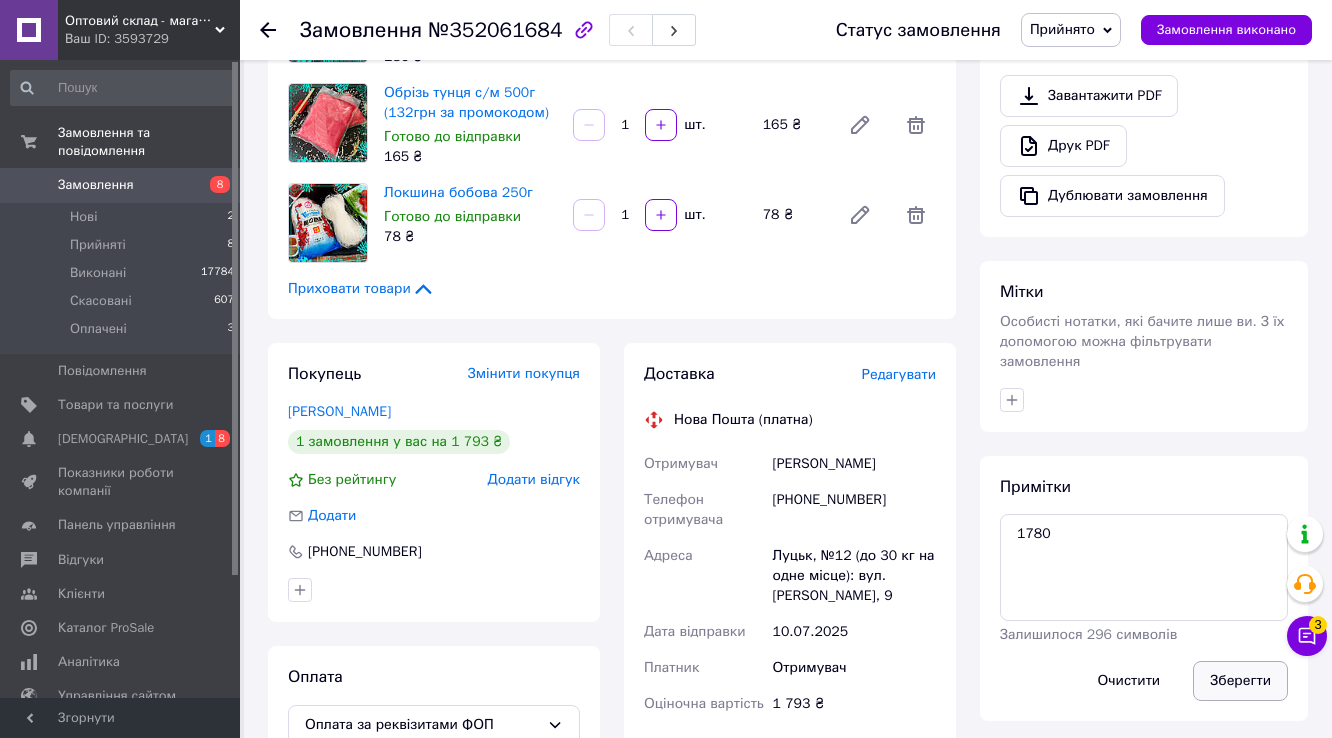 click on "Зберегти" at bounding box center (1240, 681) 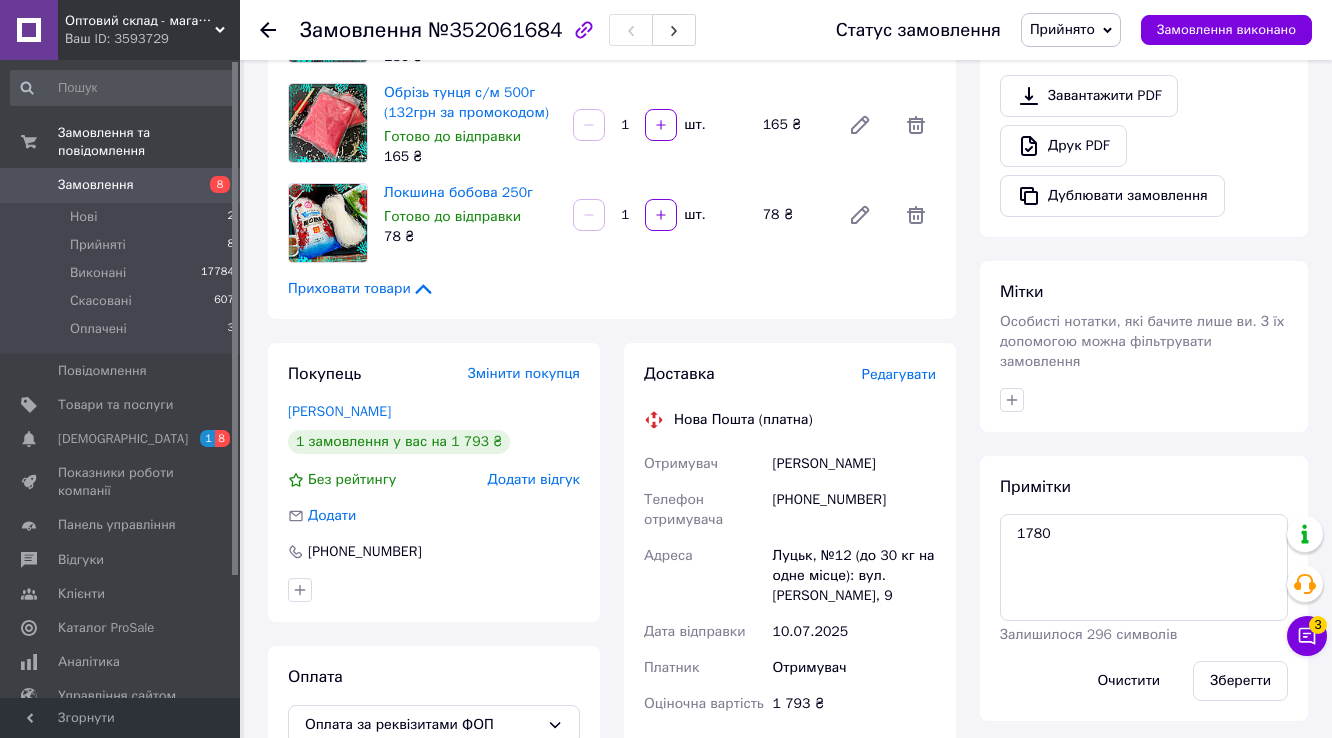 click on "[PERSON_NAME] покупцеві Viber Telegram WhatsApp SMS Запит на відгук про компанію   Скопіювати запит на відгук У вас є 30 днів, щоб відправити запит на відгук покупцеві, скопіювавши посилання.   Видати чек   Завантажити PDF   Друк PDF   Дублювати замовлення" at bounding box center [1144, -36] 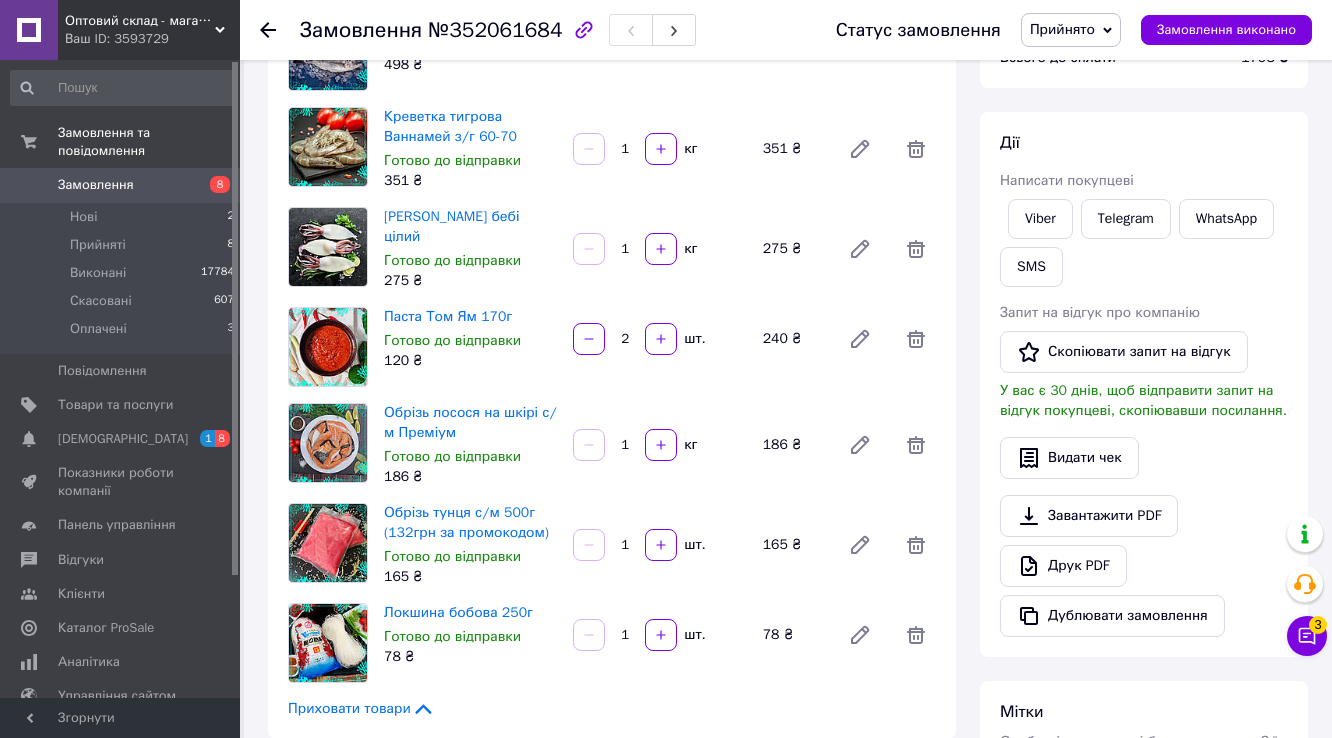 scroll, scrollTop: 160, scrollLeft: 0, axis: vertical 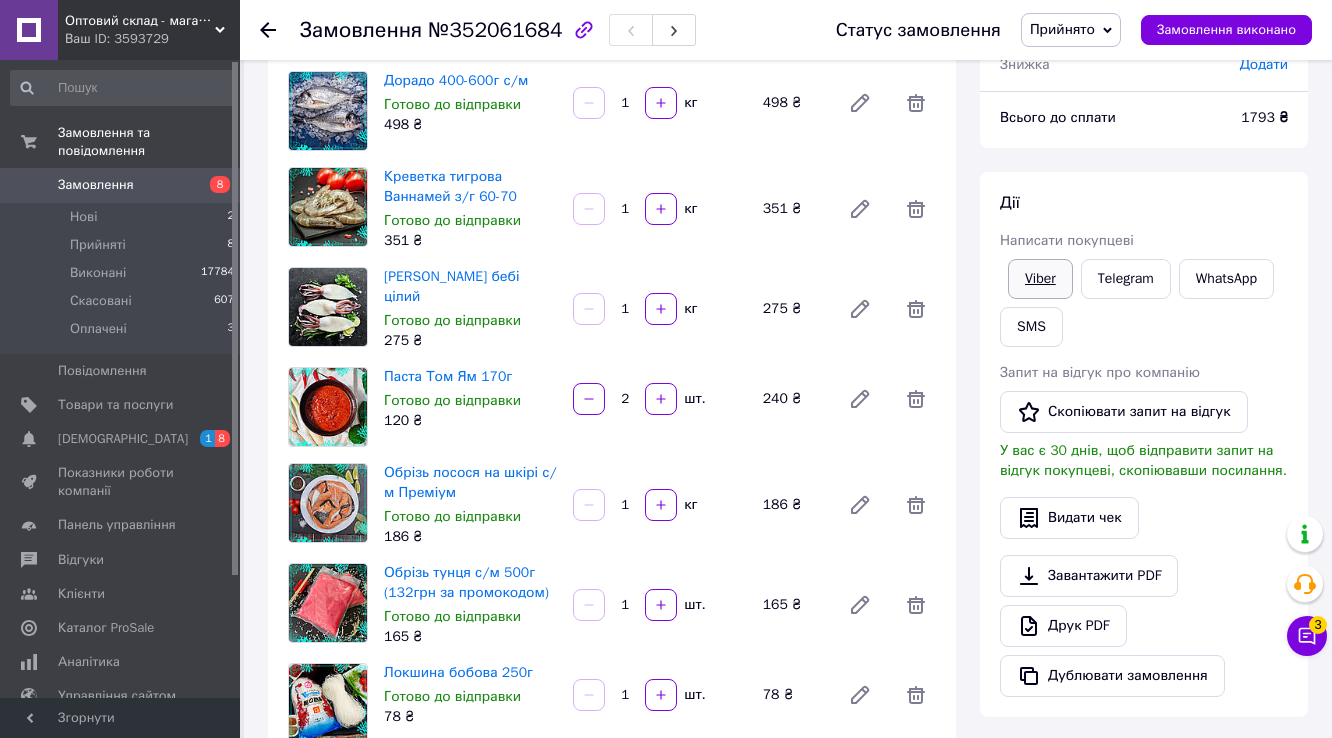 click on "Viber" at bounding box center [1040, 279] 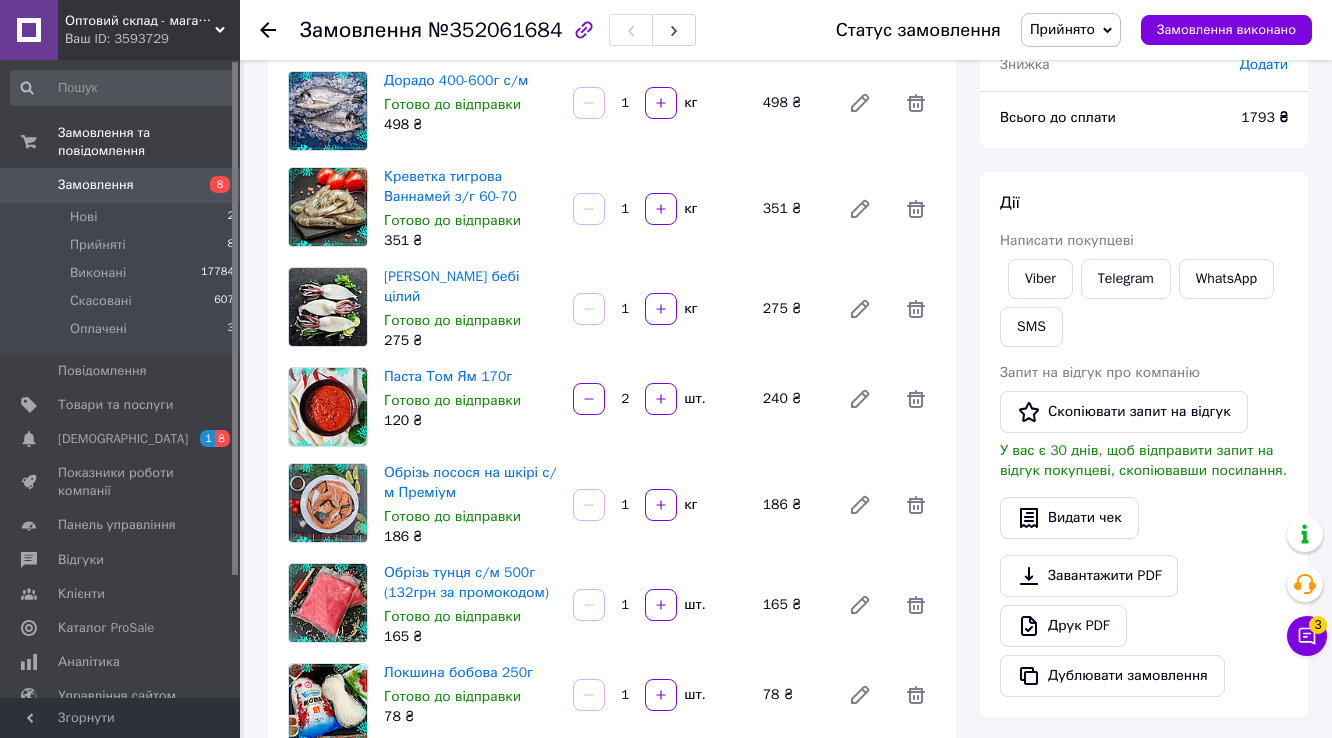 click on "Замовлення з сайту [DATE] 13:21 Товари в замовленні (7) Додати товар Дорадо 400-600г с/м Готово до відправки 498 ₴ 1   кг 498 ₴ Креветка тигрова Ваннамей з/г 60-70 Готово до відправки 351 ₴ 1   кг 351 ₴ Кальмар бебі цілий Готово до відправки 275 ₴ 1   кг 275 ₴ Паста Том Ям 170г Готово до відправки 120 ₴ 2   шт. 240 ₴ Обрізь лосося на шкірі с/м Преміум Готово до відправки 186 ₴ 1   кг 186 ₴ Обрізь тунця с/м 500г (132грн за промокодом) Готово до відправки 165 ₴ 1   шт. 165 ₴ Локшина бобова 250г Готово до відправки 78 ₴ 1   шт. 78 ₴ Приховати товари Покупець Змінити покупця [PERSON_NAME] або" at bounding box center [612, 789] 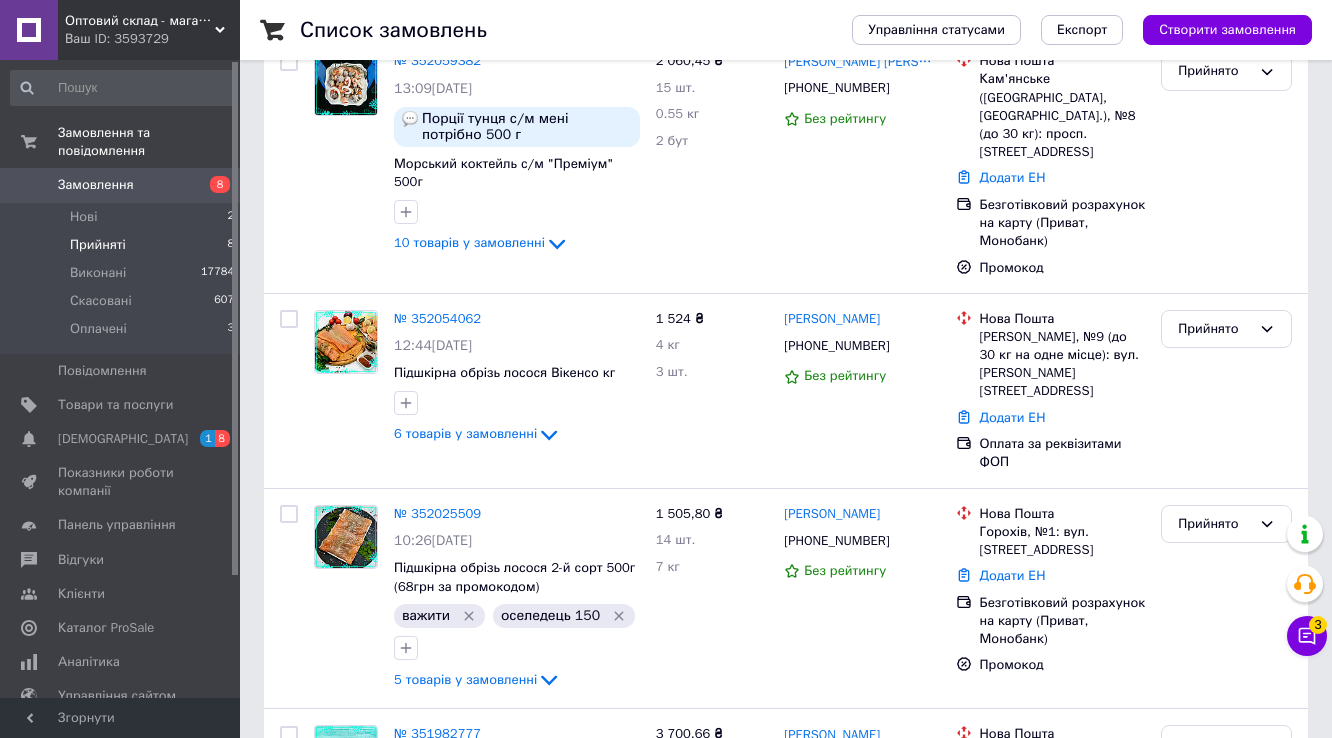 scroll, scrollTop: 1263, scrollLeft: 0, axis: vertical 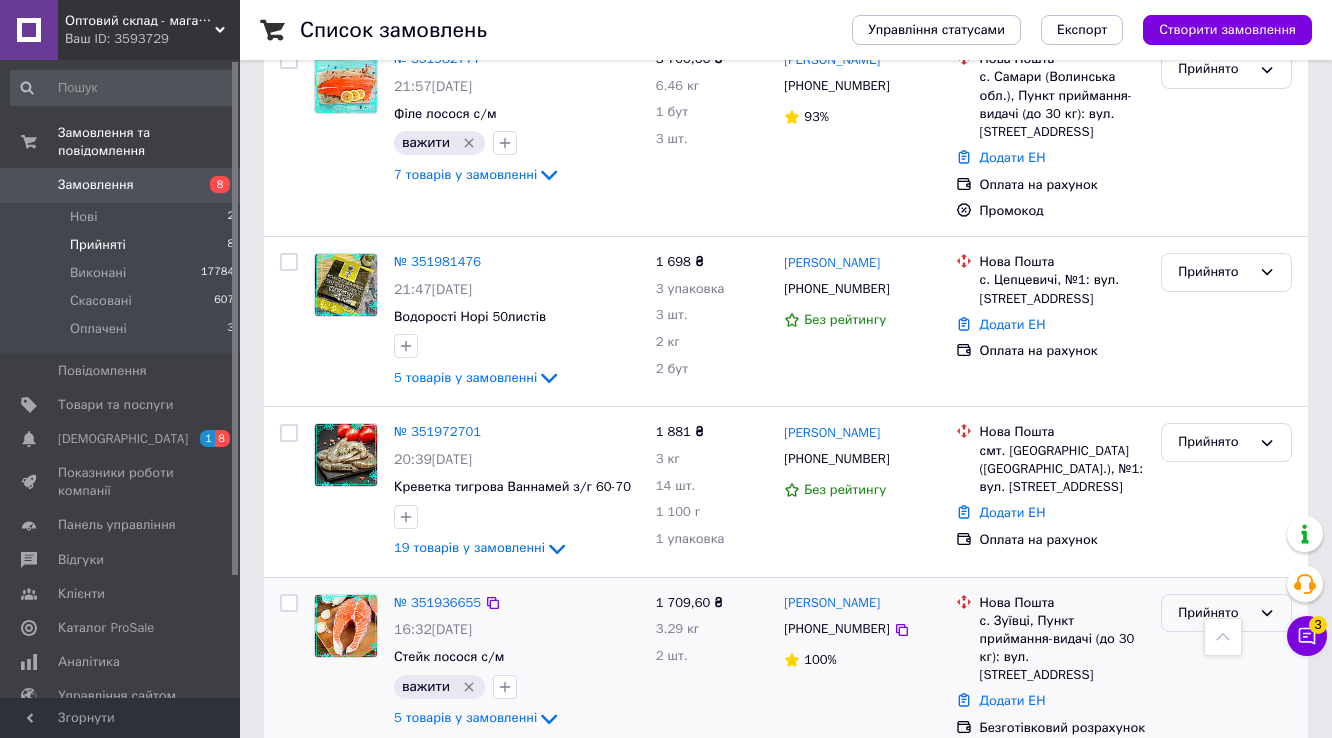 click on "Прийнято" at bounding box center [1214, 613] 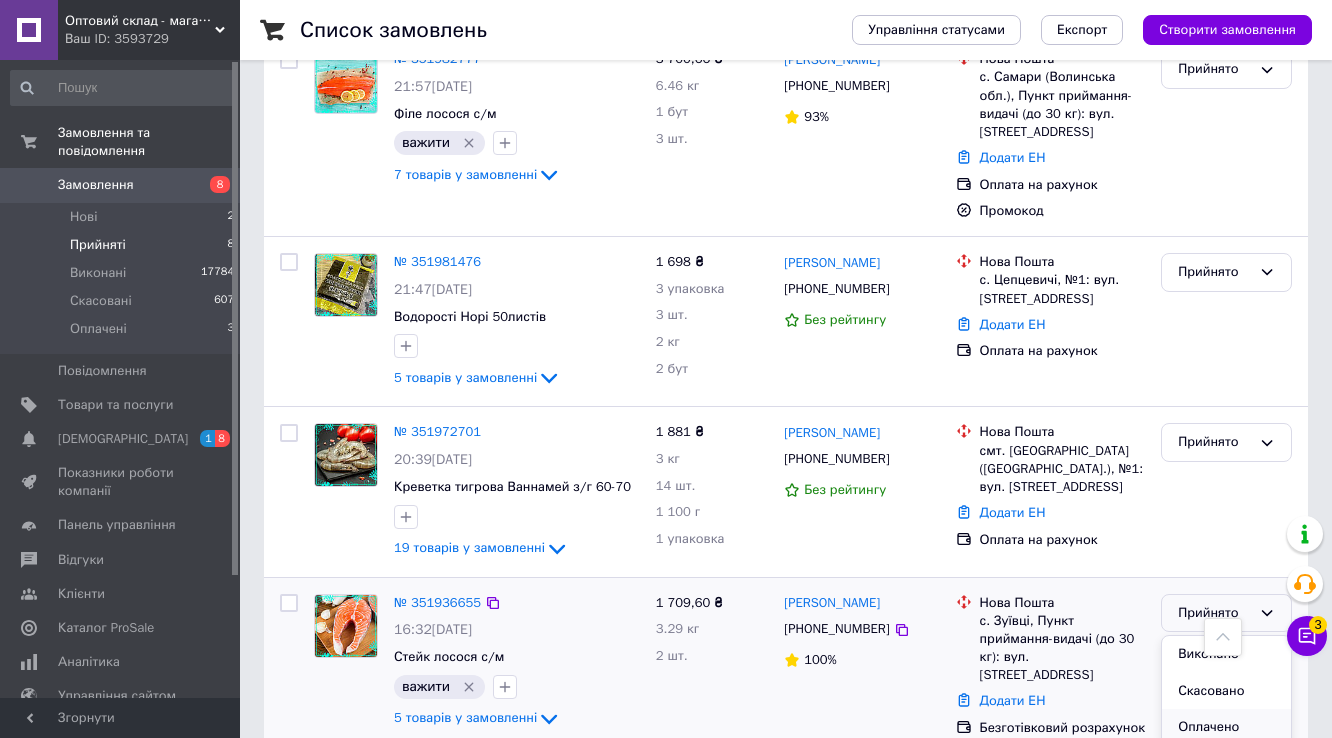 click on "Оплачено" at bounding box center (1226, 727) 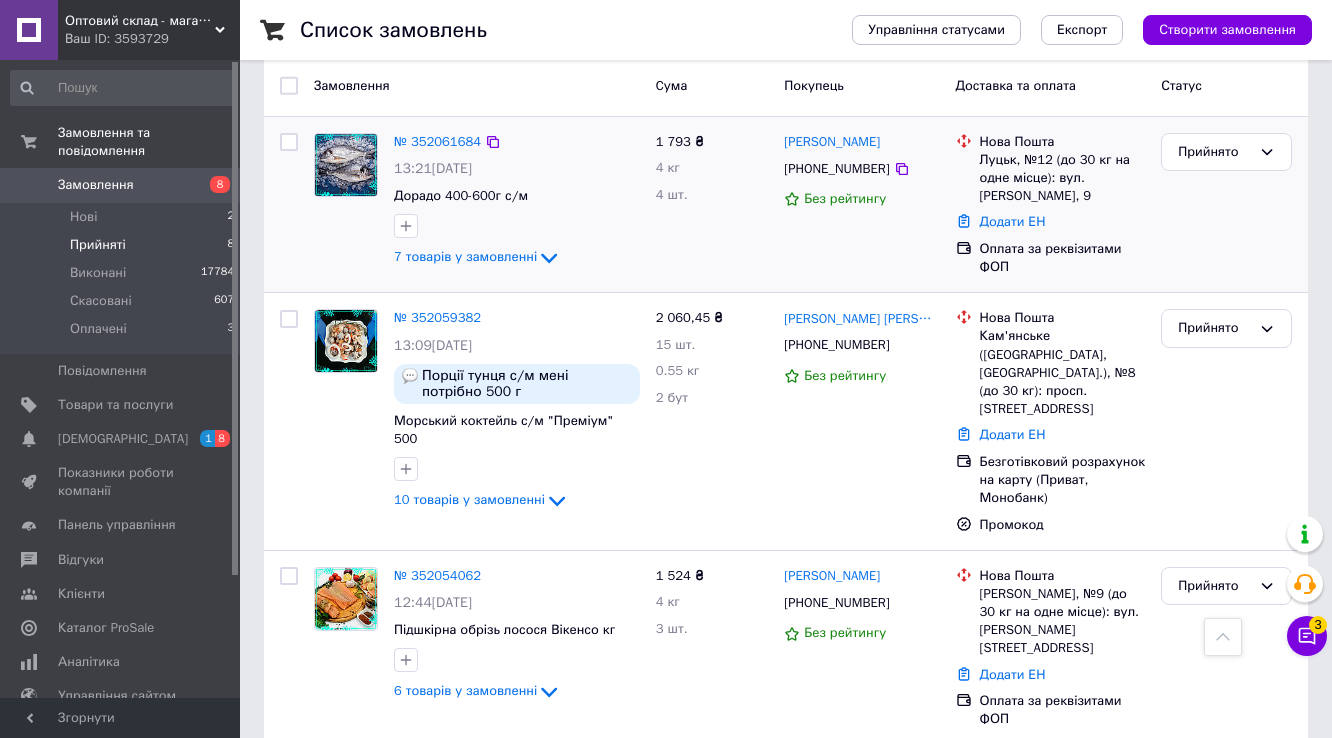 scroll, scrollTop: 303, scrollLeft: 0, axis: vertical 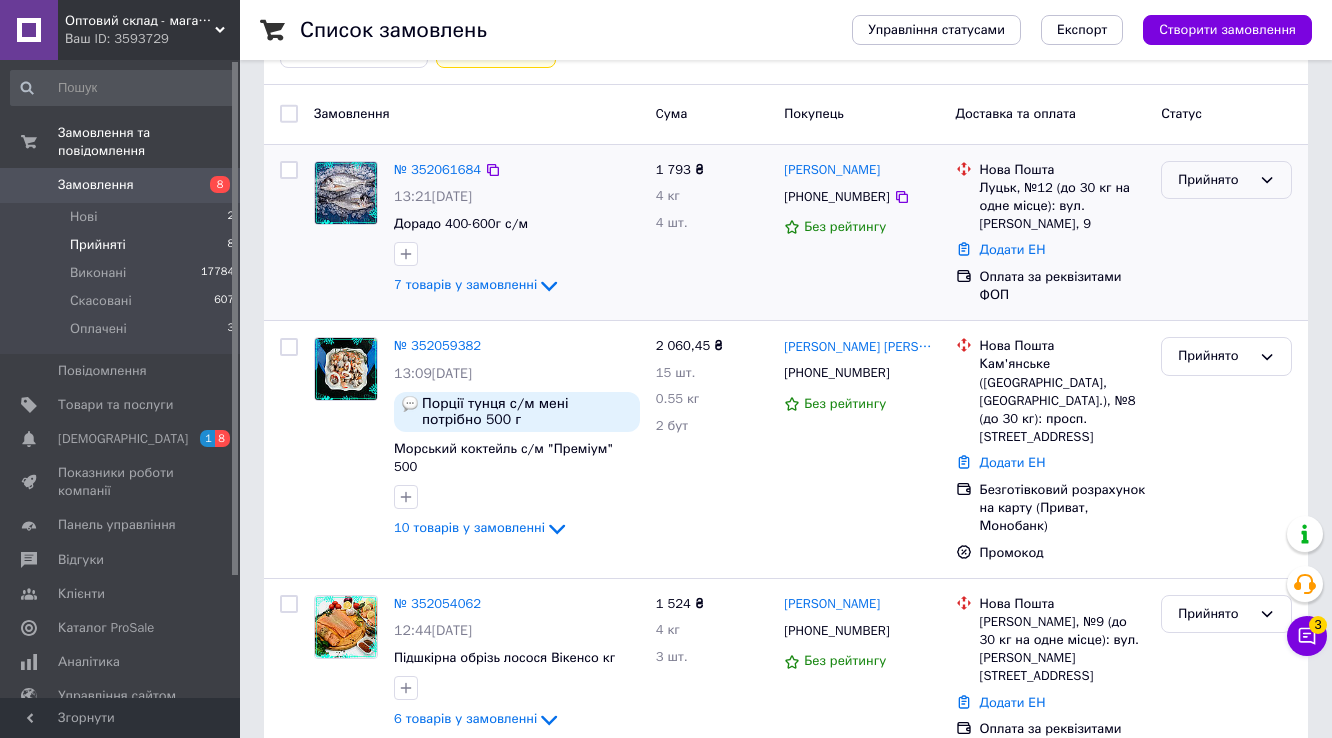 click on "Прийнято" at bounding box center [1226, 180] 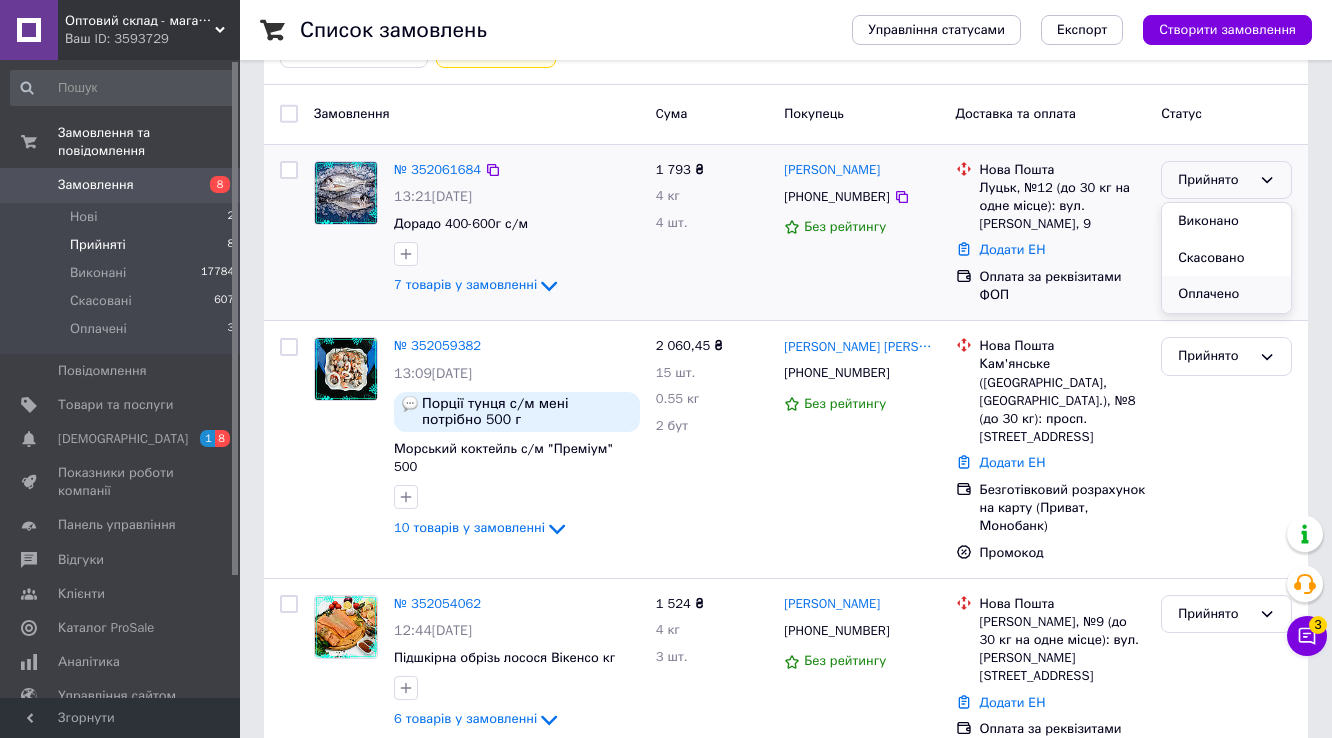 click on "Оплачено" at bounding box center [1226, 294] 